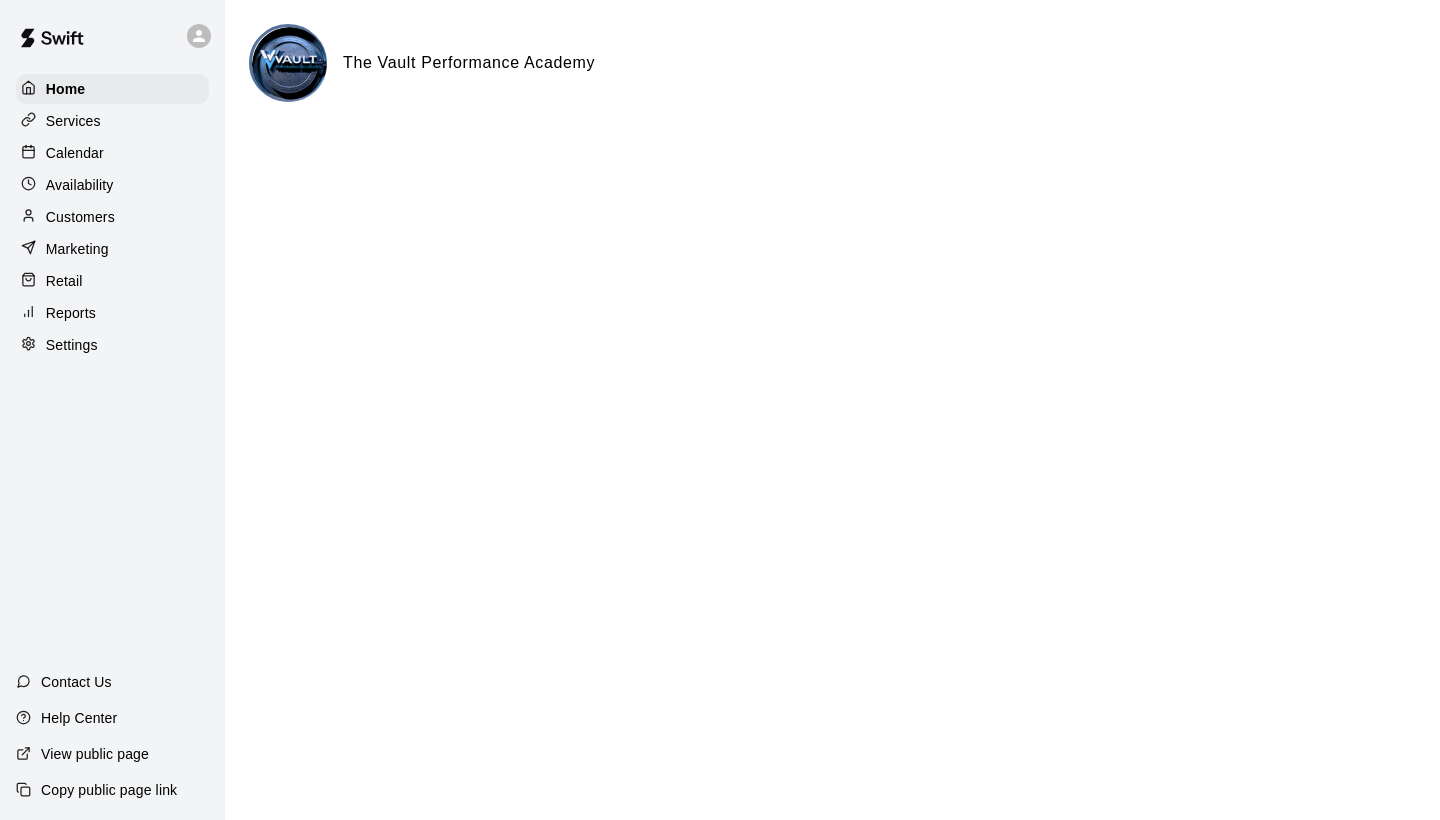 scroll, scrollTop: 0, scrollLeft: 0, axis: both 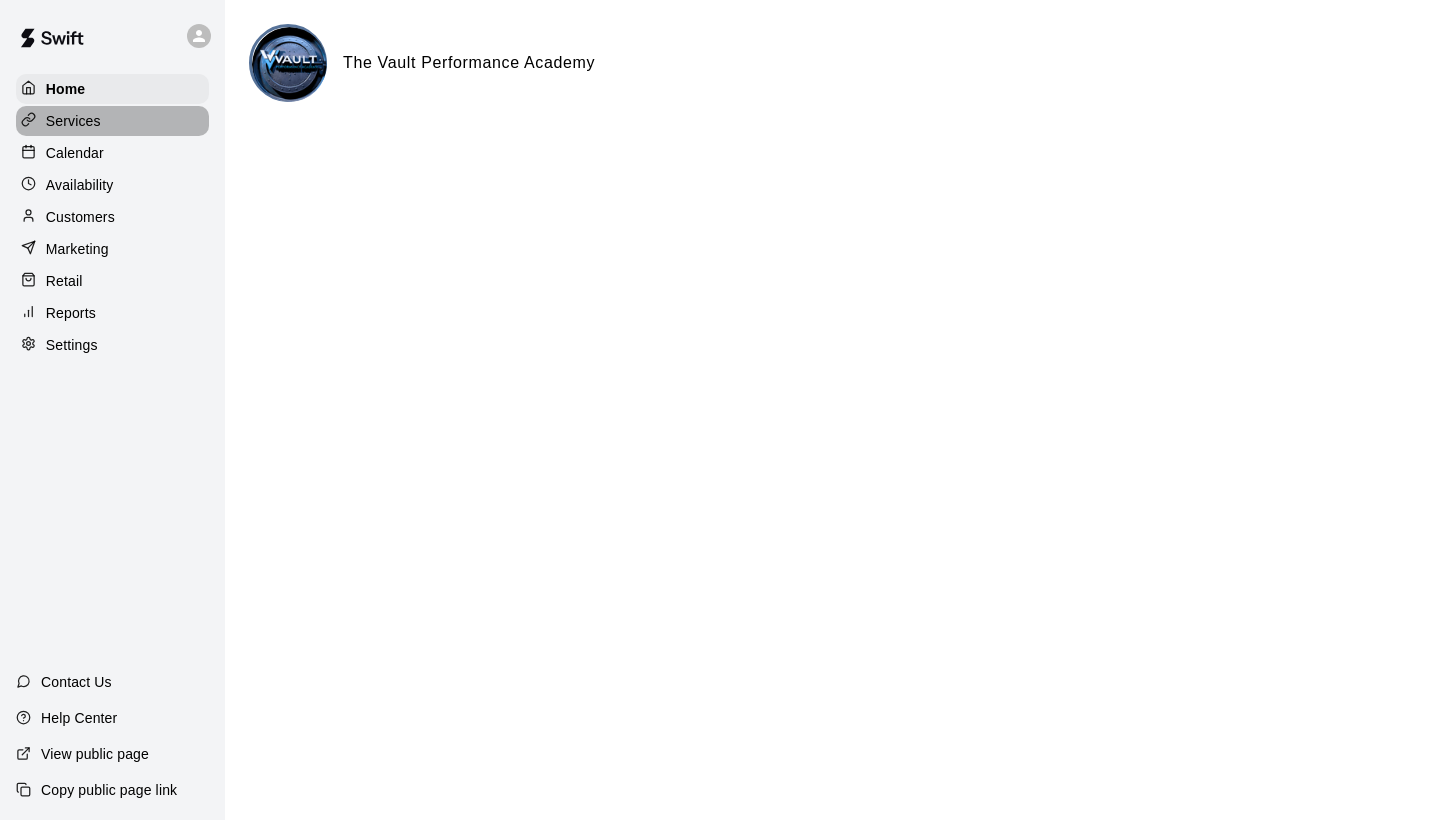 click on "Services" at bounding box center [73, 121] 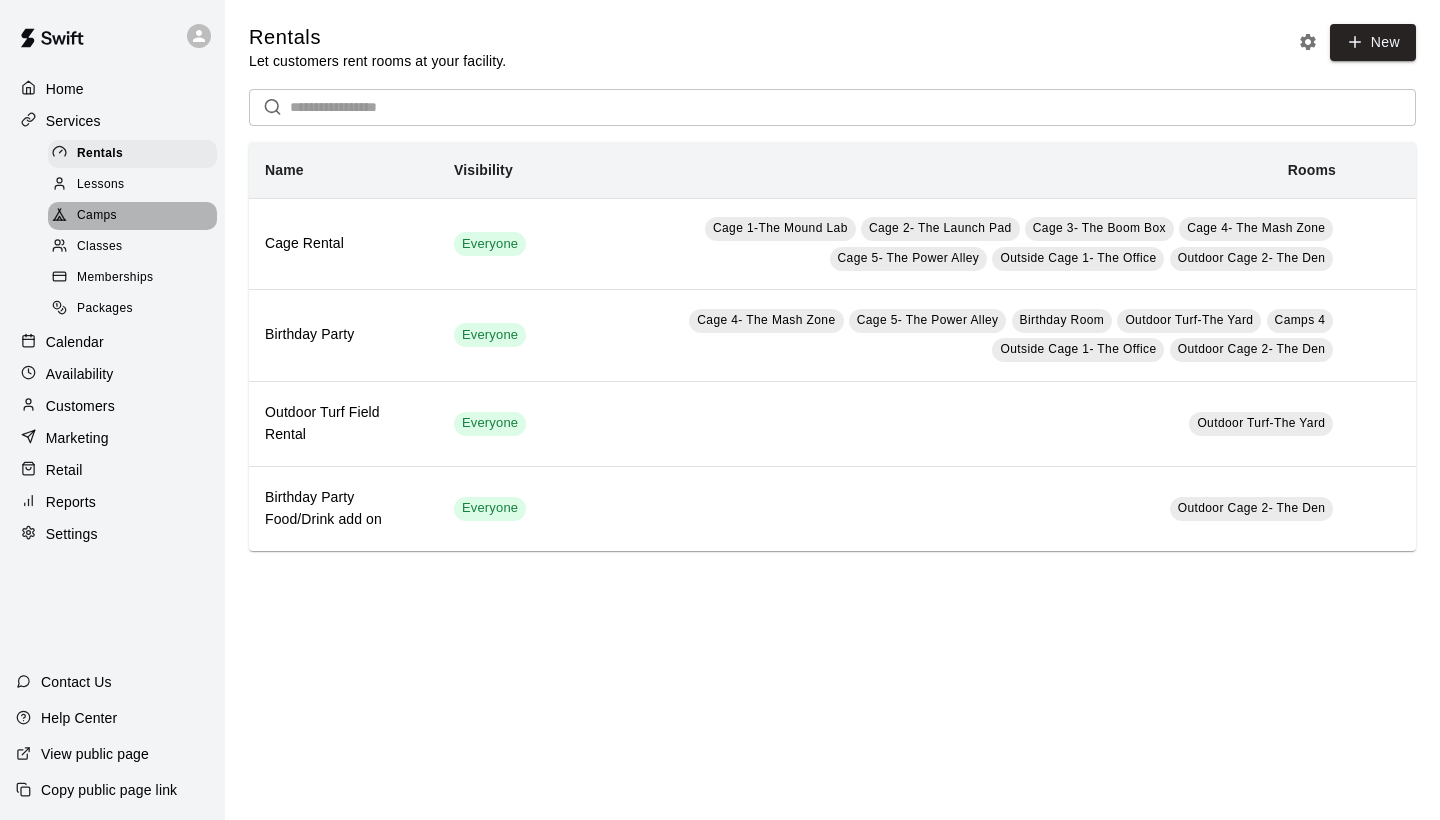 click on "Camps" at bounding box center (132, 216) 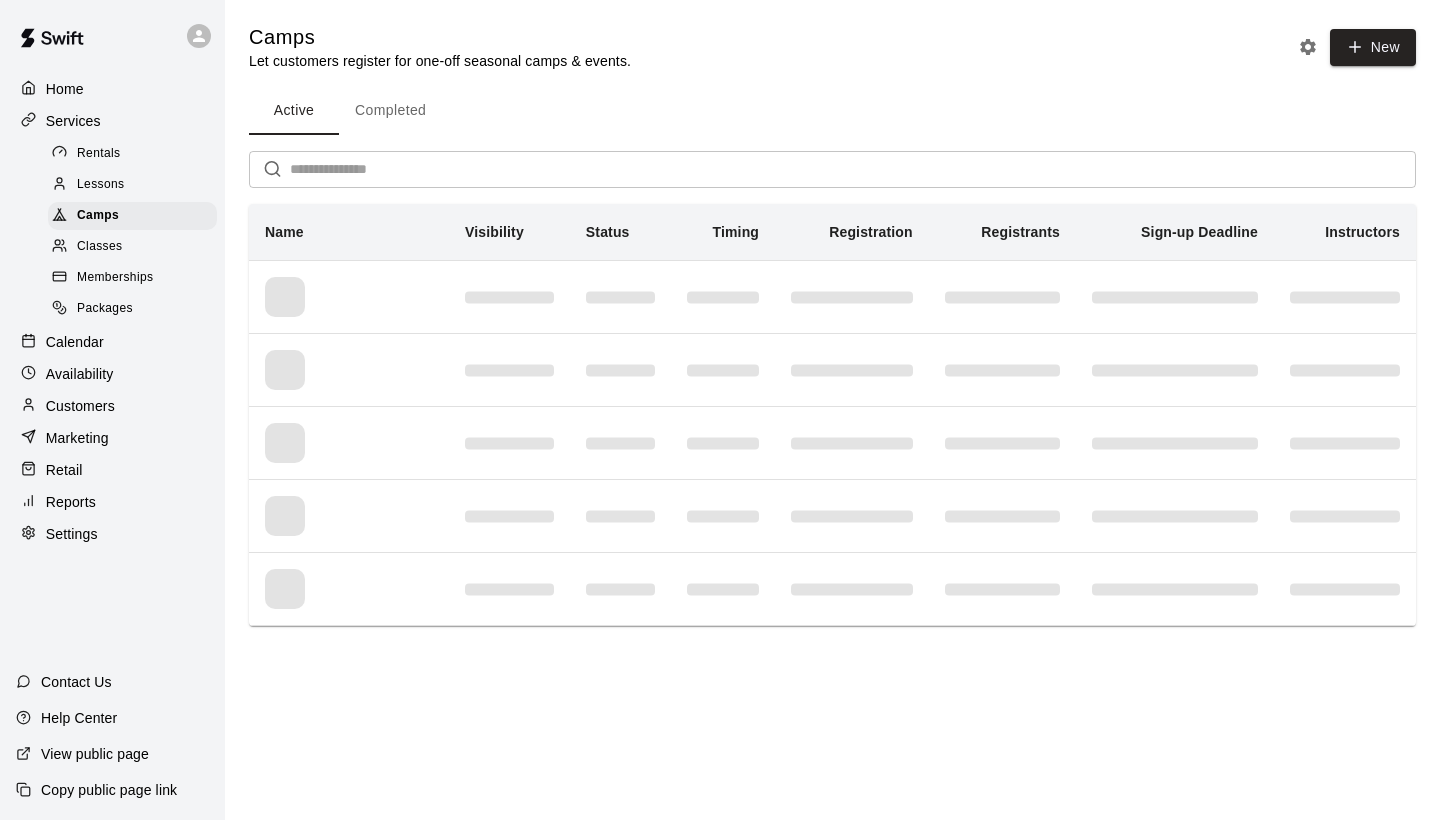 click on "Lessons" at bounding box center [101, 185] 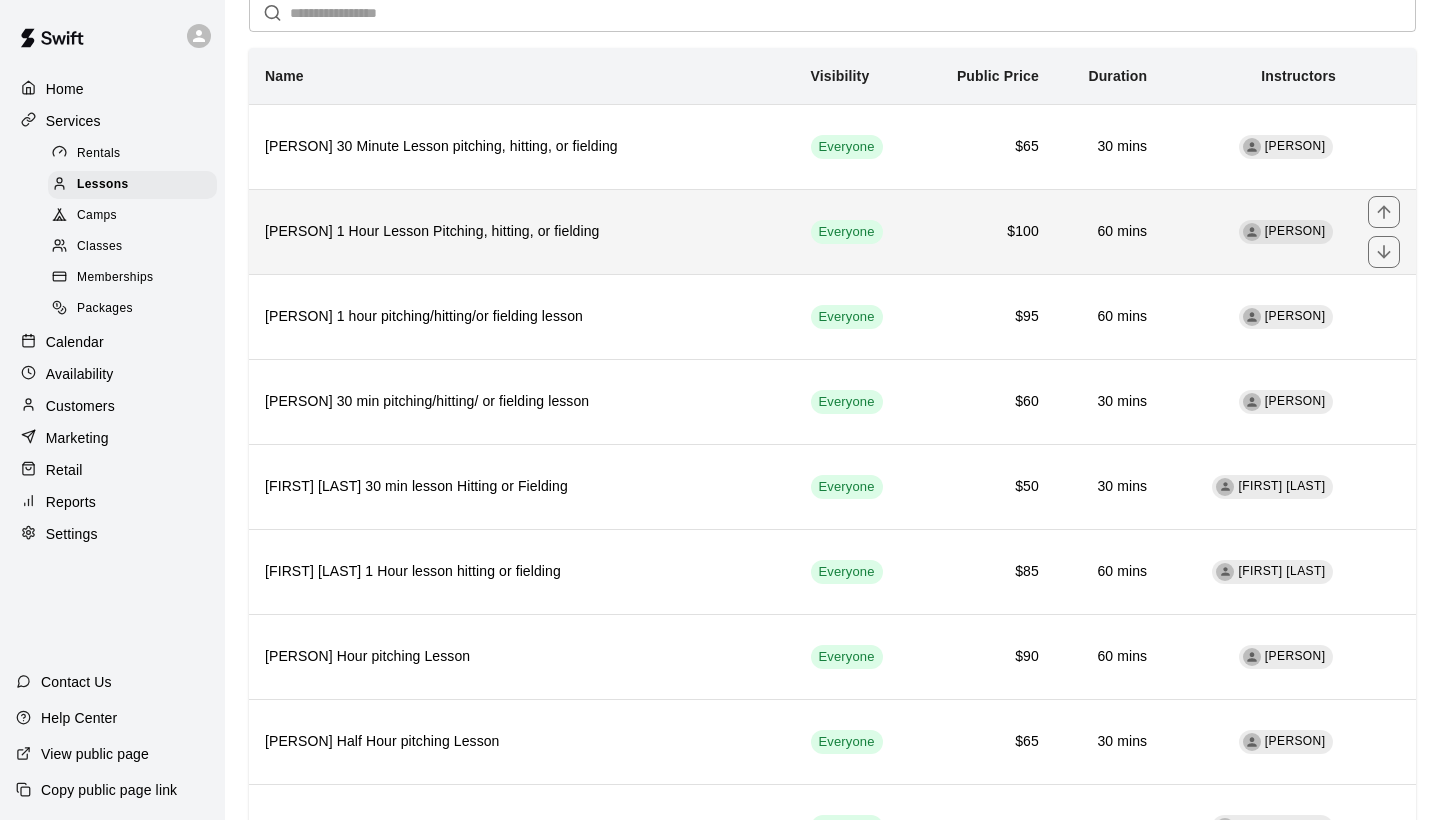 scroll, scrollTop: 96, scrollLeft: 0, axis: vertical 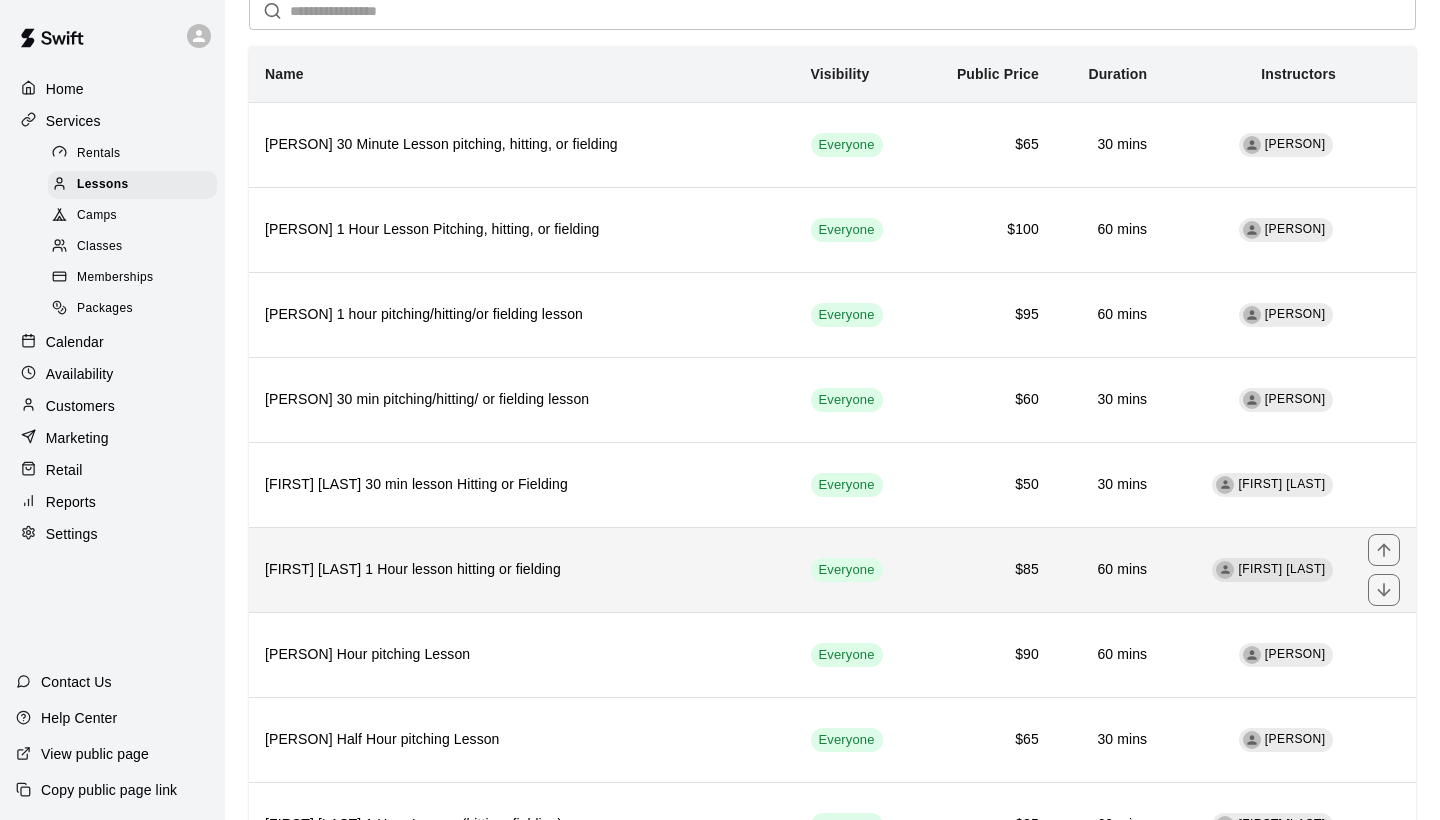 click on "[FIRST] [LAST] 1 Hour lesson hitting or fielding" at bounding box center (522, 569) 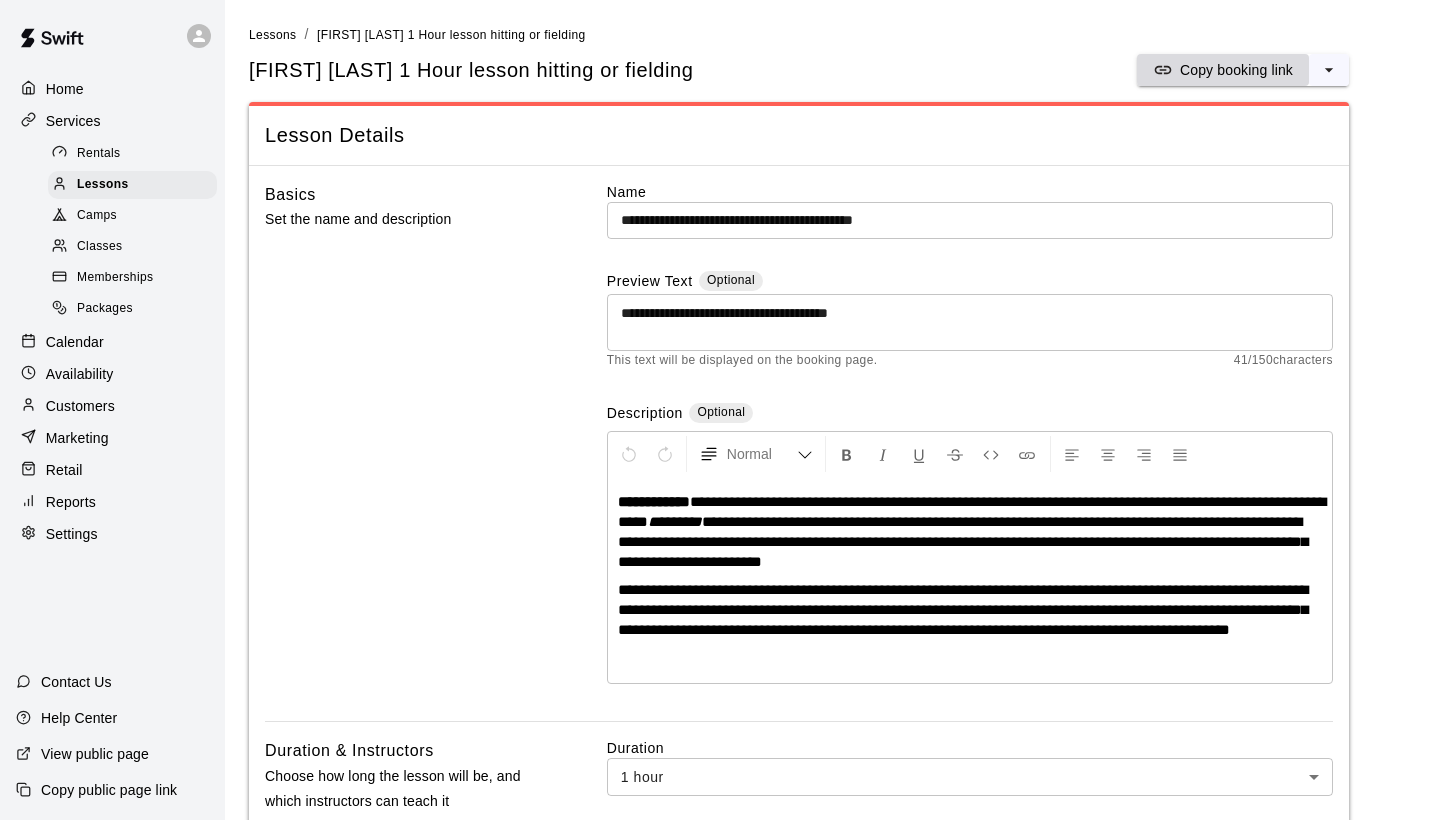 click on "Copy booking link" at bounding box center (1236, 70) 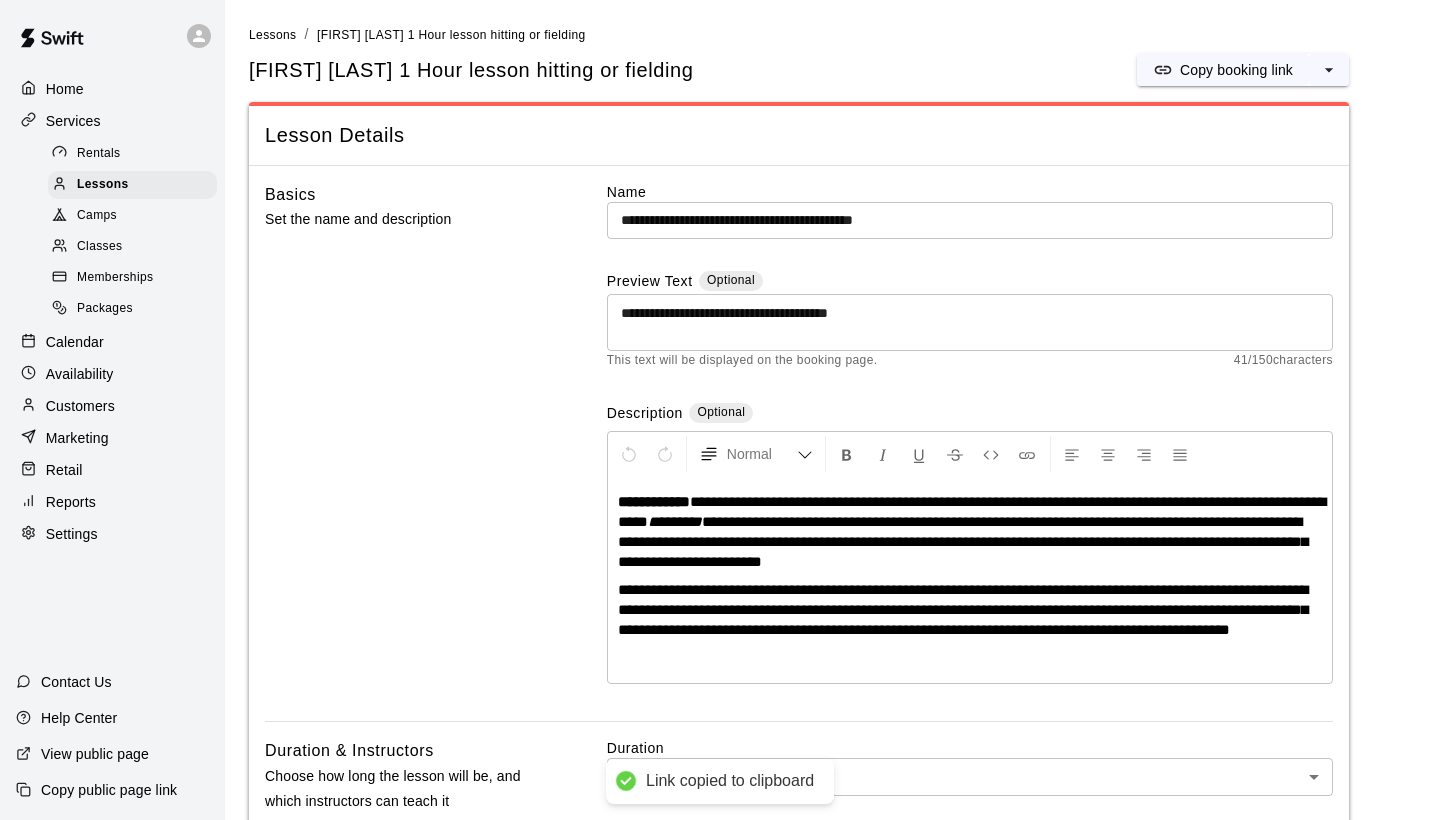 click on "Home" at bounding box center [112, 89] 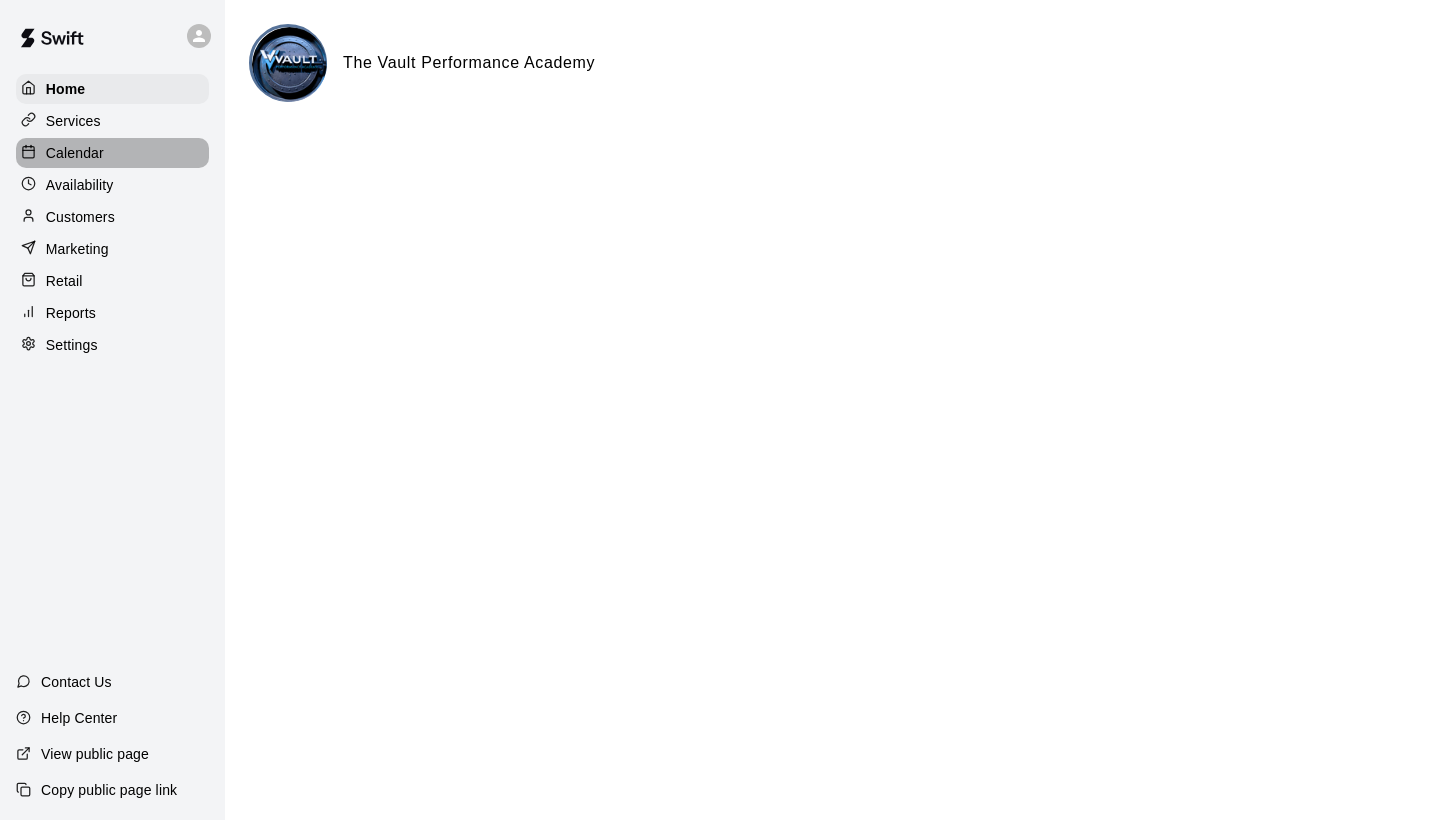 click on "Calendar" at bounding box center [75, 153] 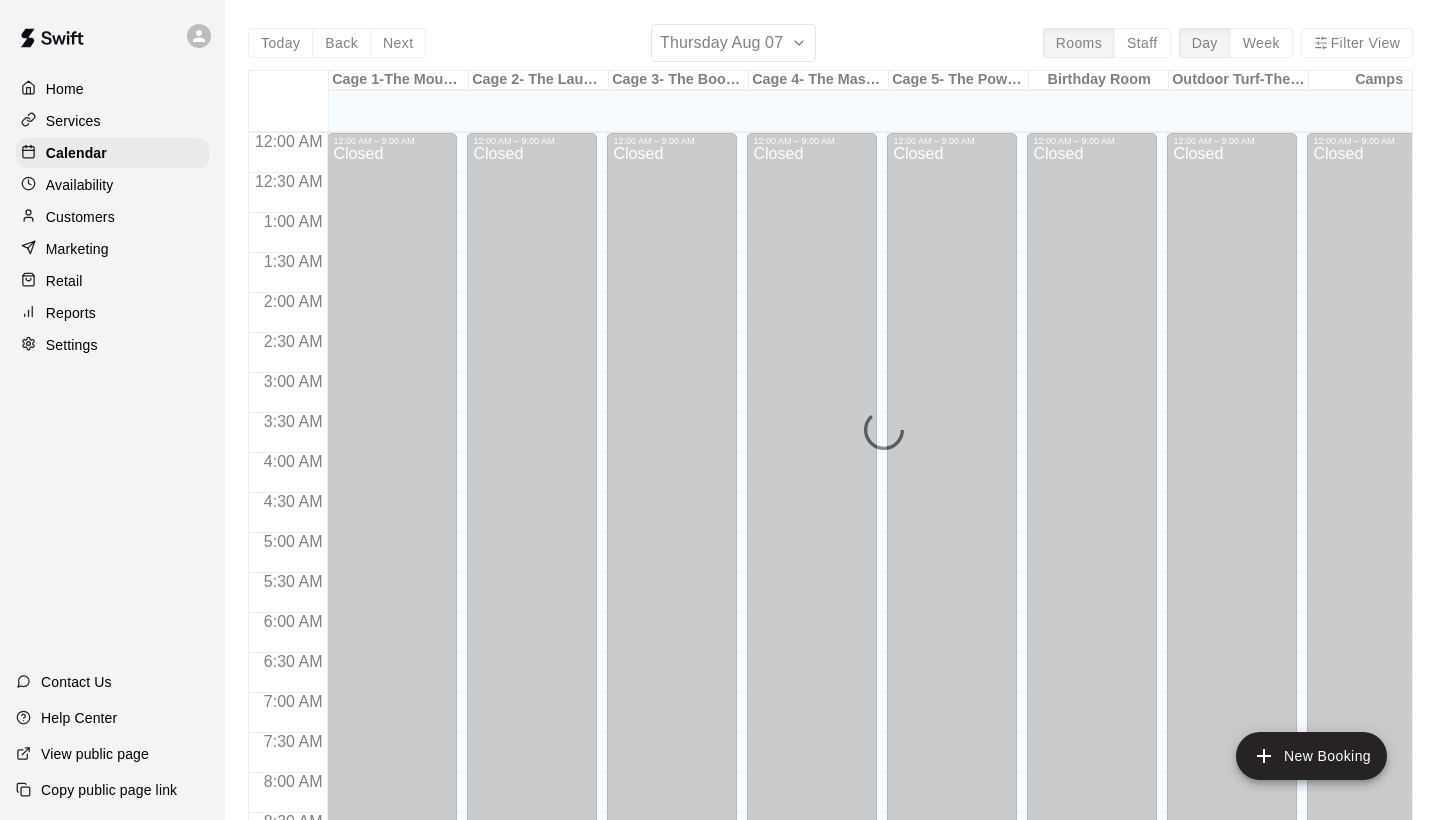 scroll, scrollTop: 1151, scrollLeft: 0, axis: vertical 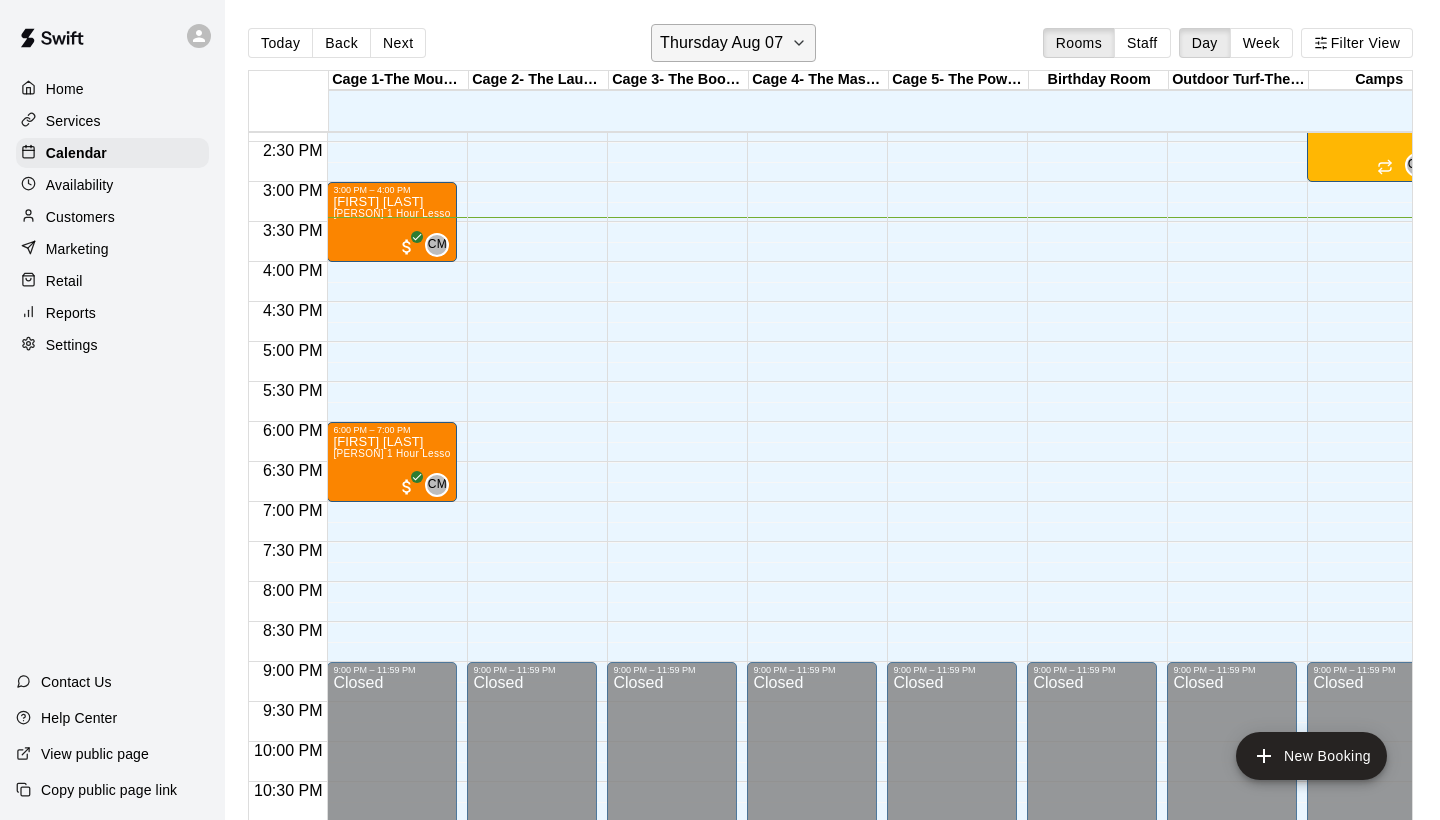 click on "Thursday Aug 07" at bounding box center (733, 43) 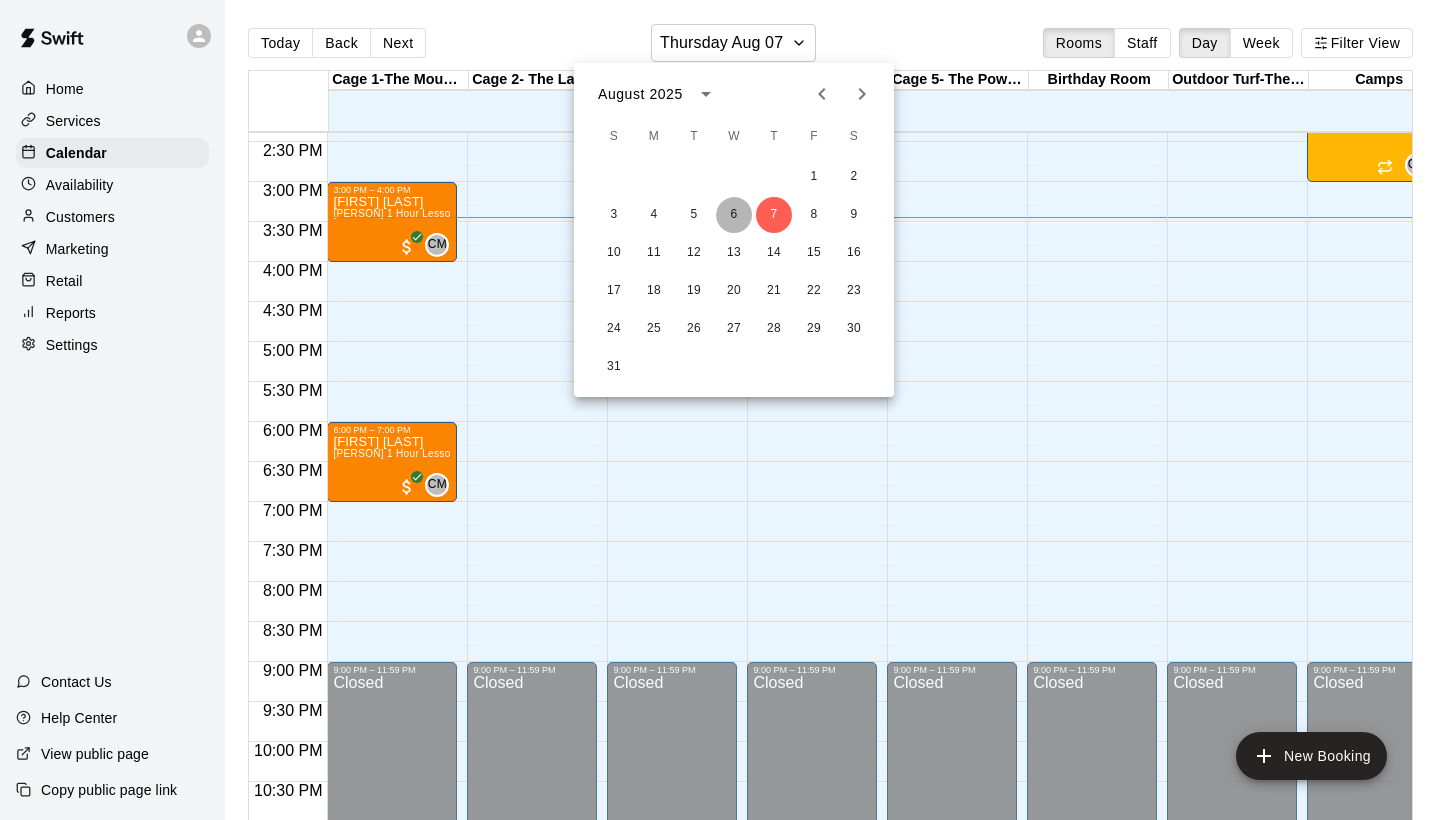 click on "6" at bounding box center (734, 215) 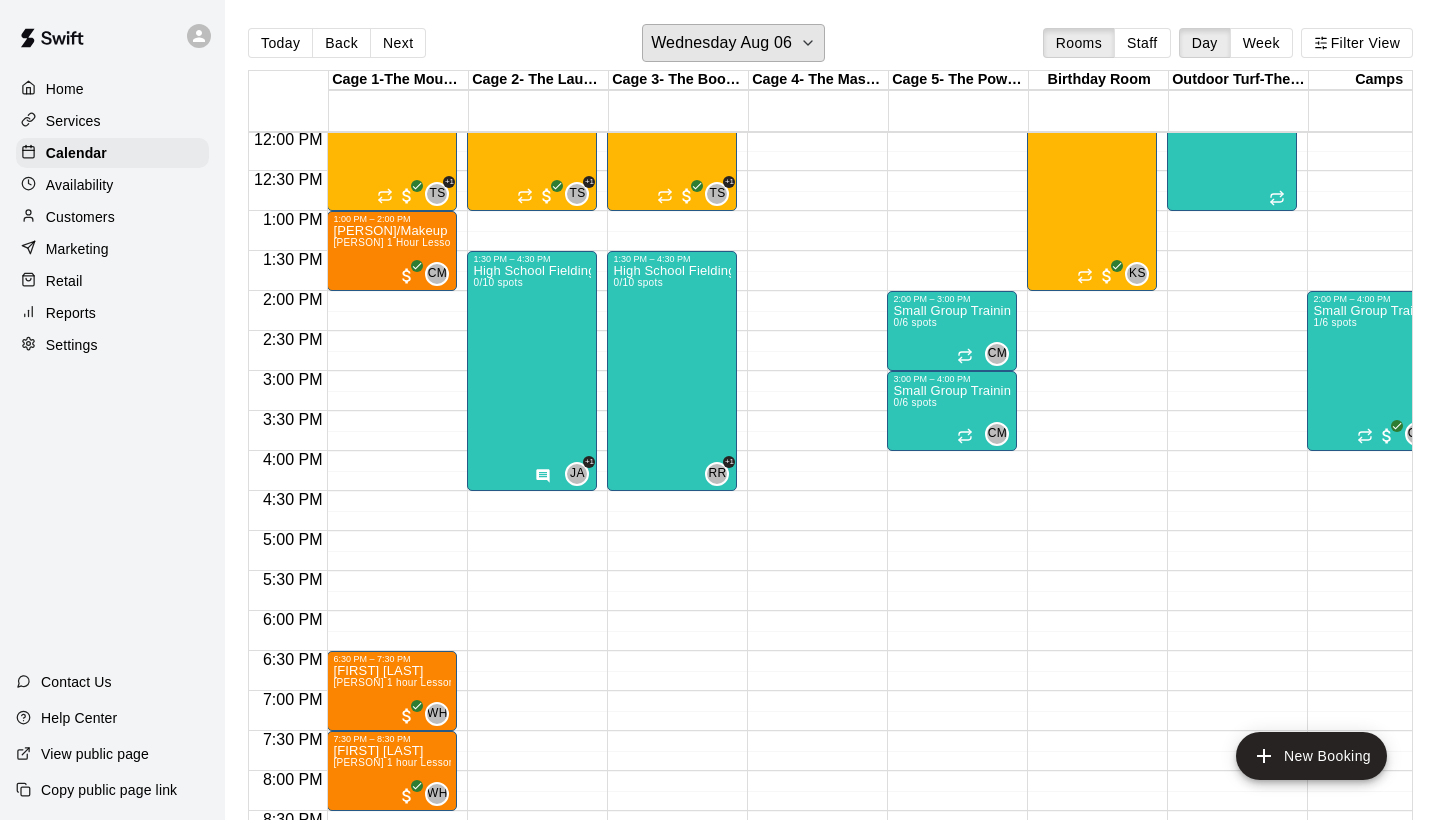 scroll, scrollTop: 951, scrollLeft: 0, axis: vertical 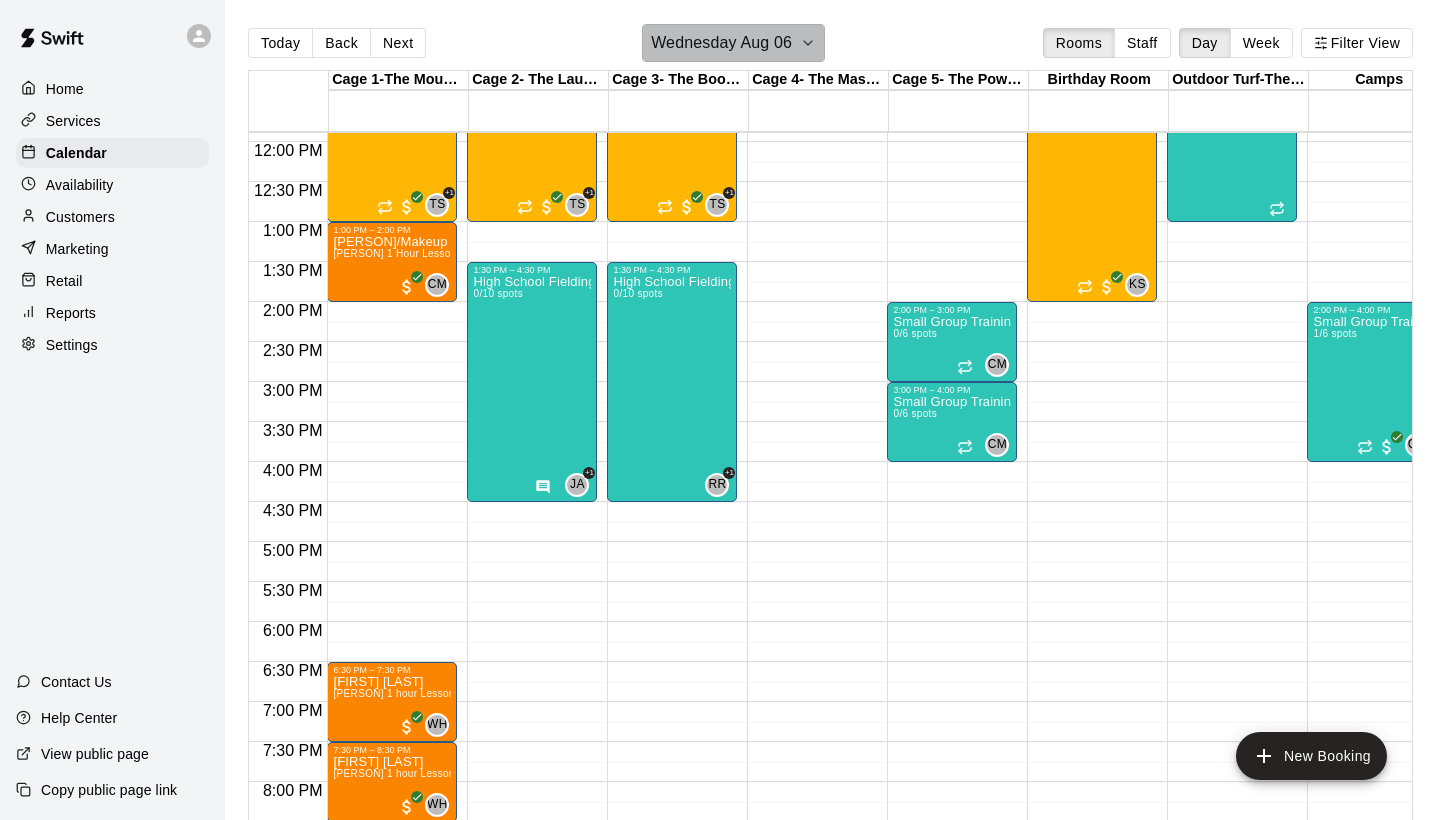 click 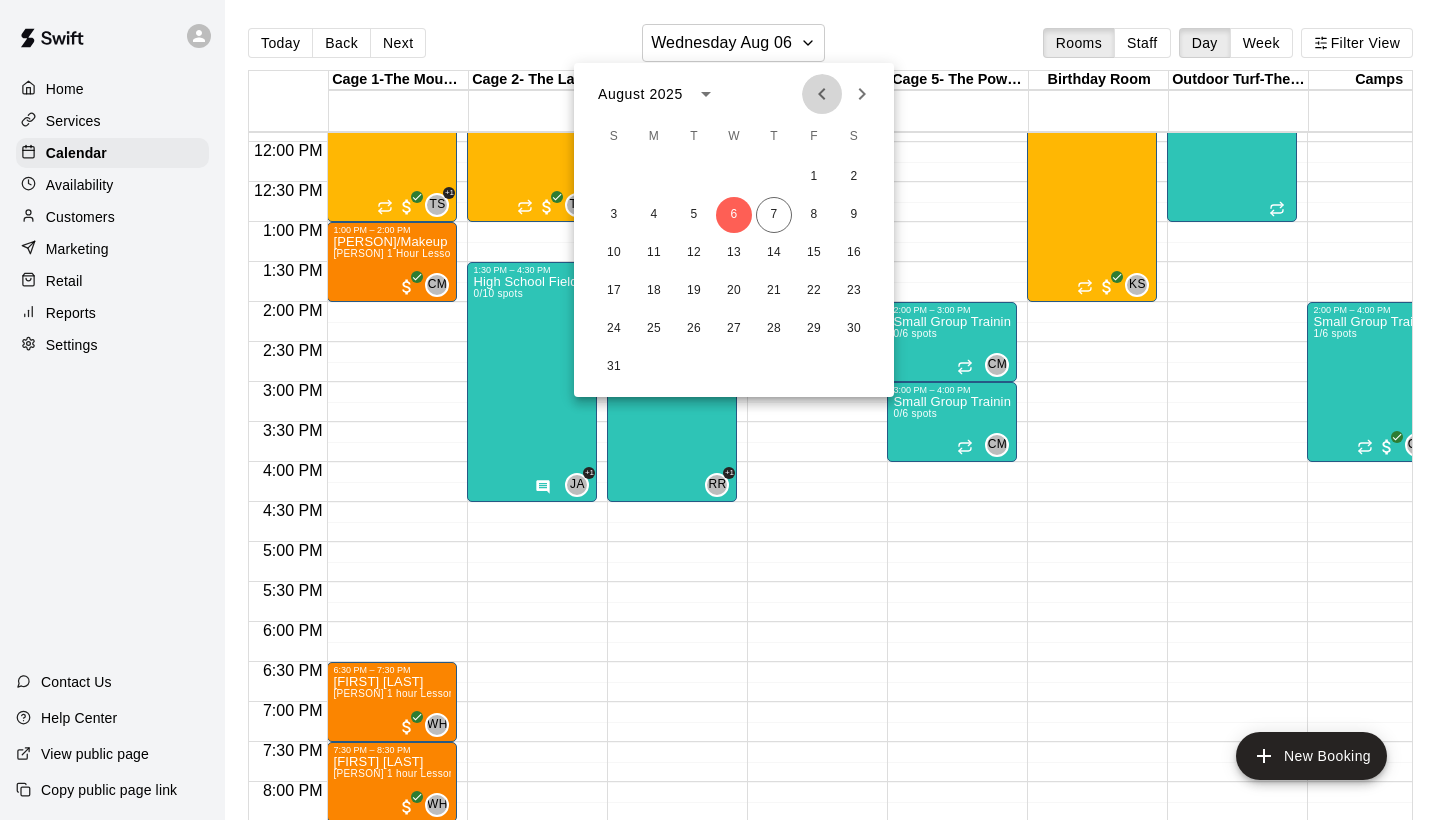click 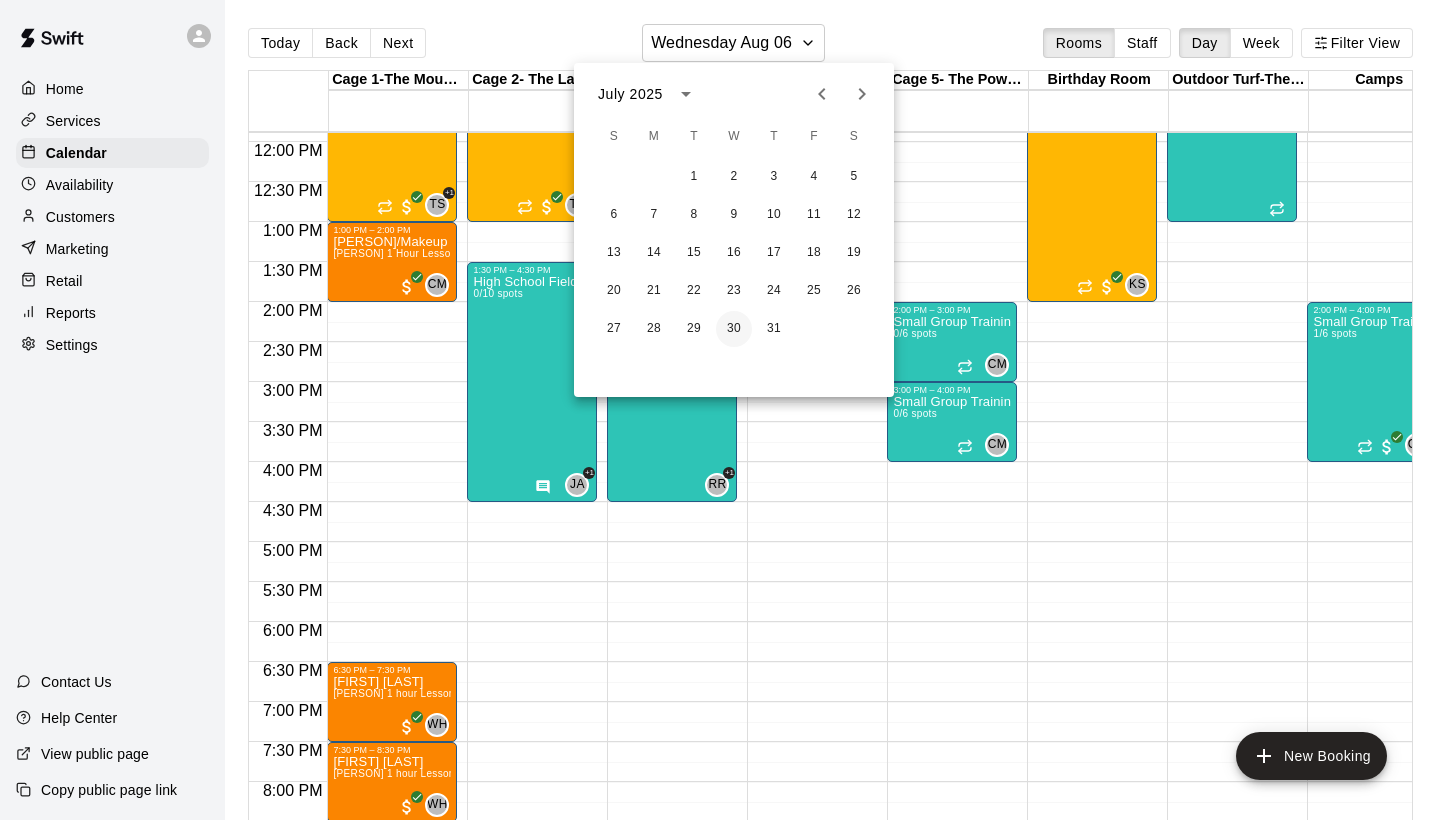 click on "30" at bounding box center [734, 329] 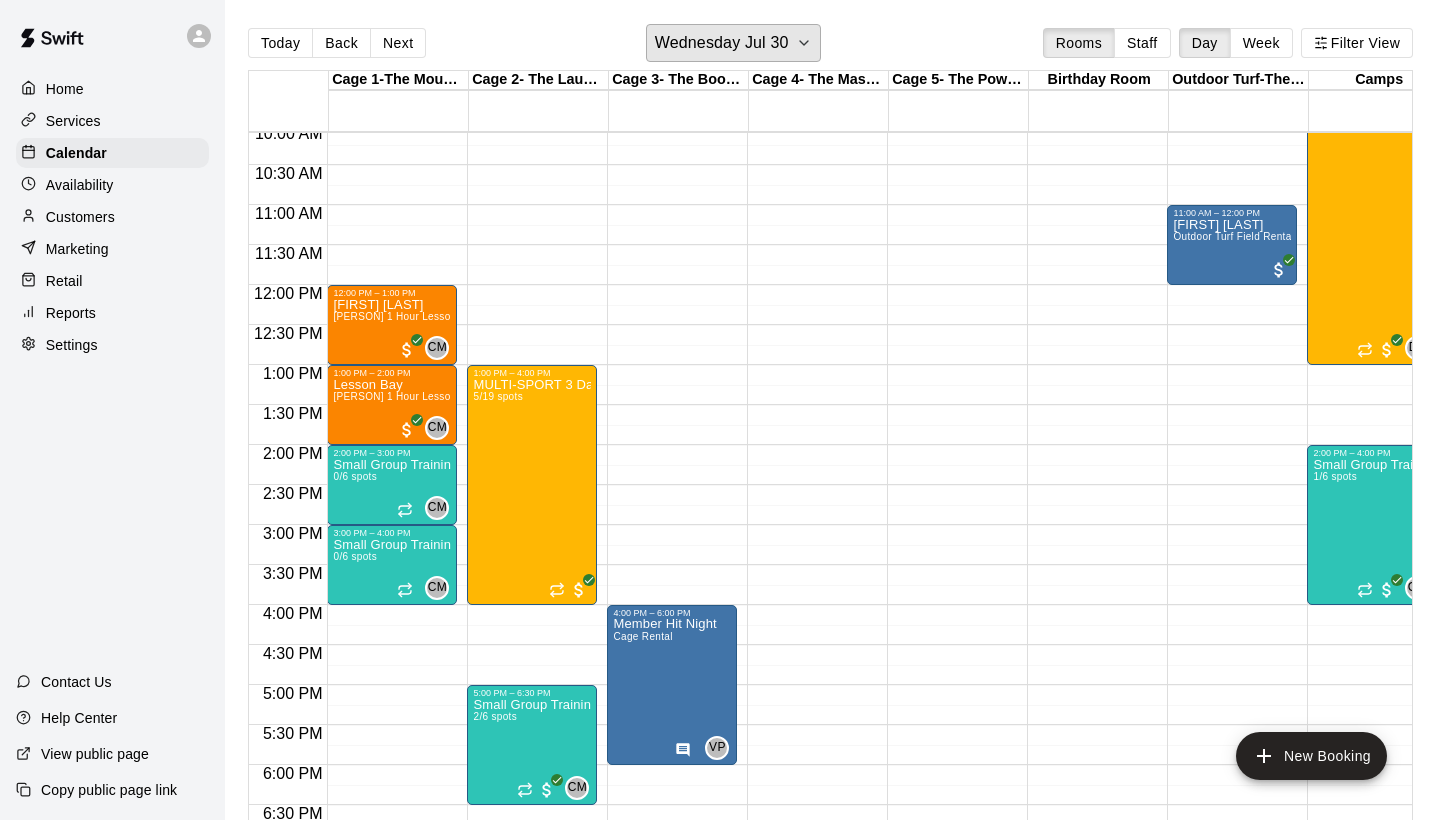 scroll, scrollTop: 806, scrollLeft: 2, axis: both 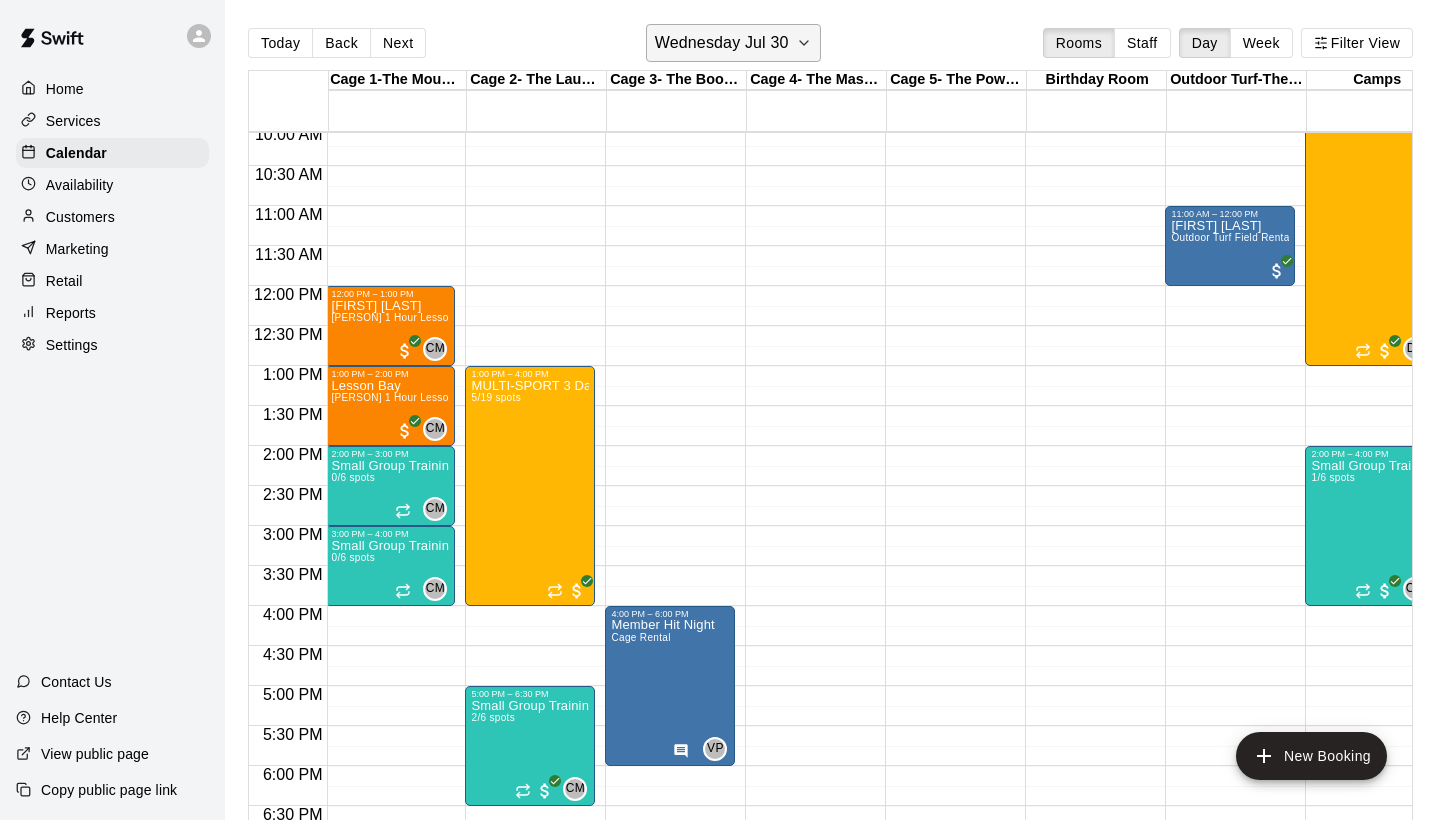 click 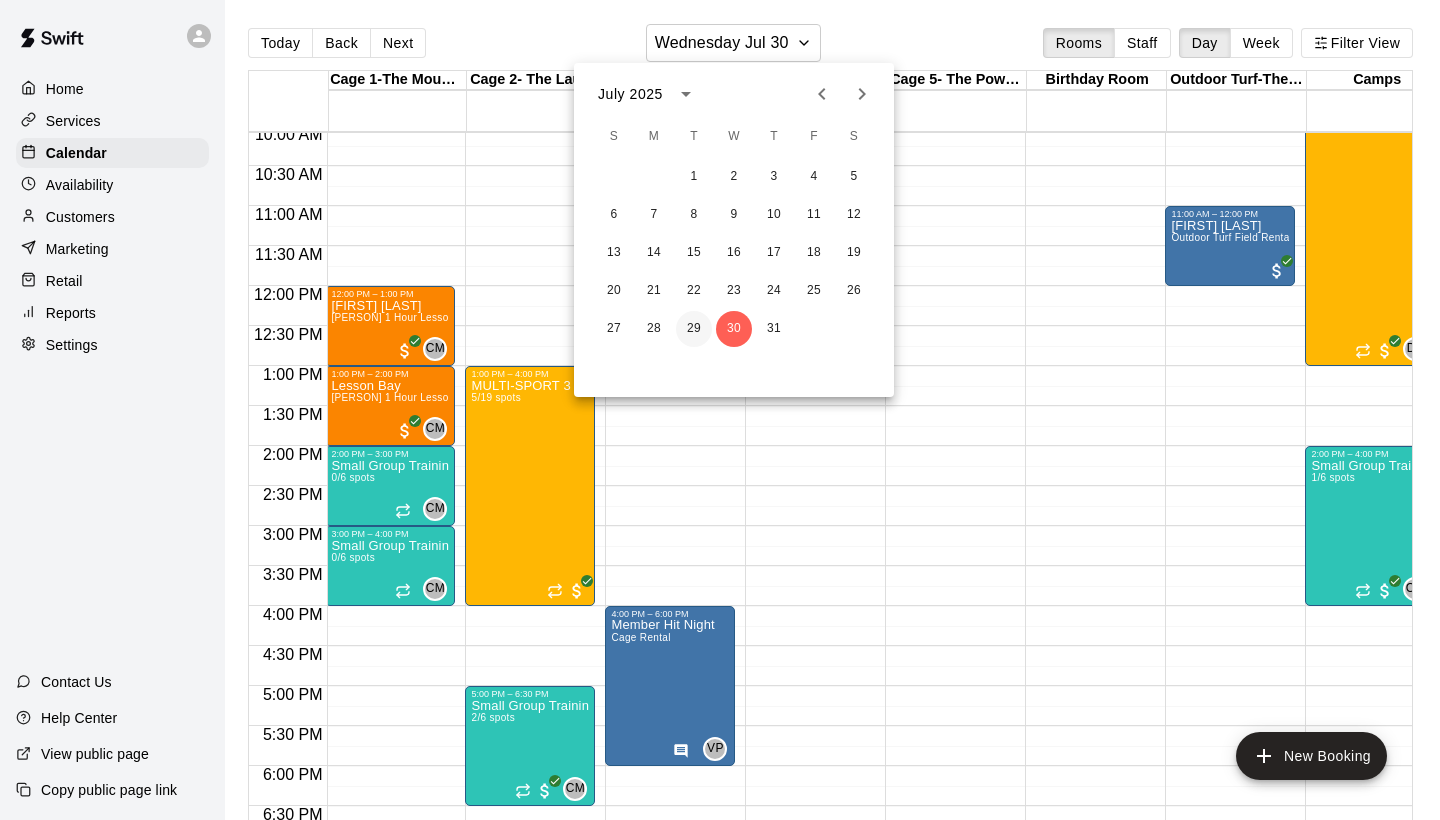 click on "29" at bounding box center (694, 329) 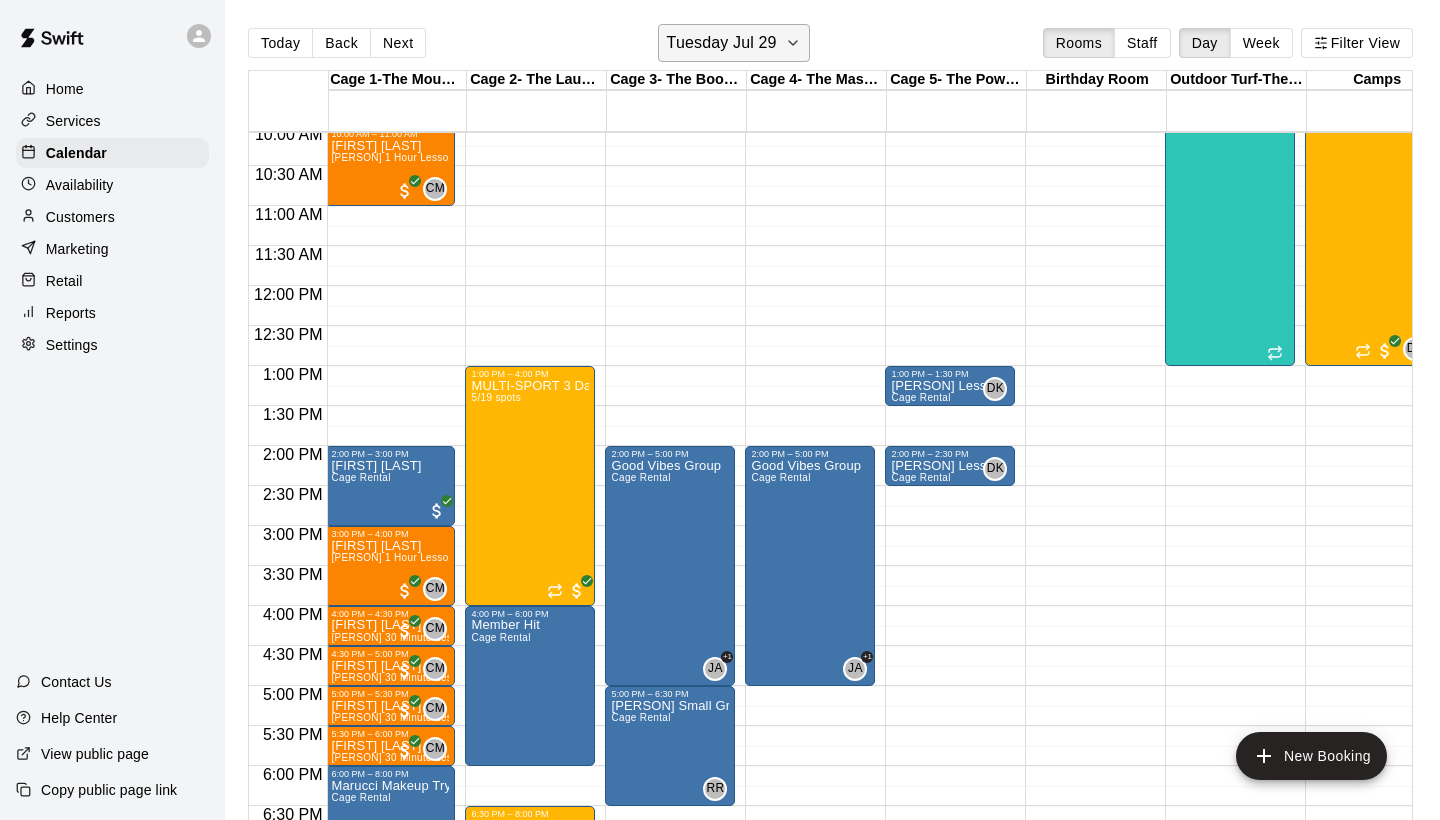 click 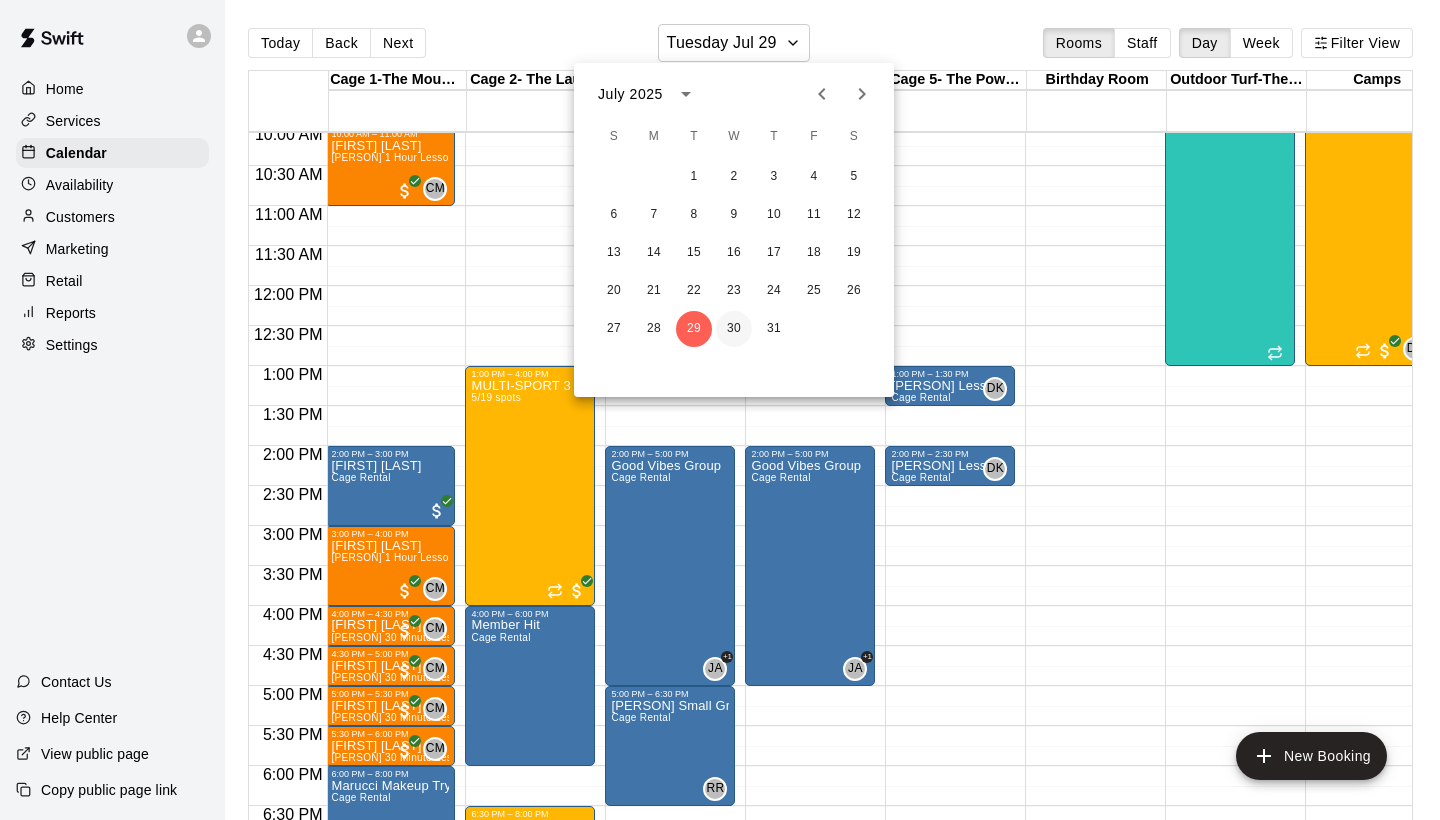 click on "30" at bounding box center (734, 329) 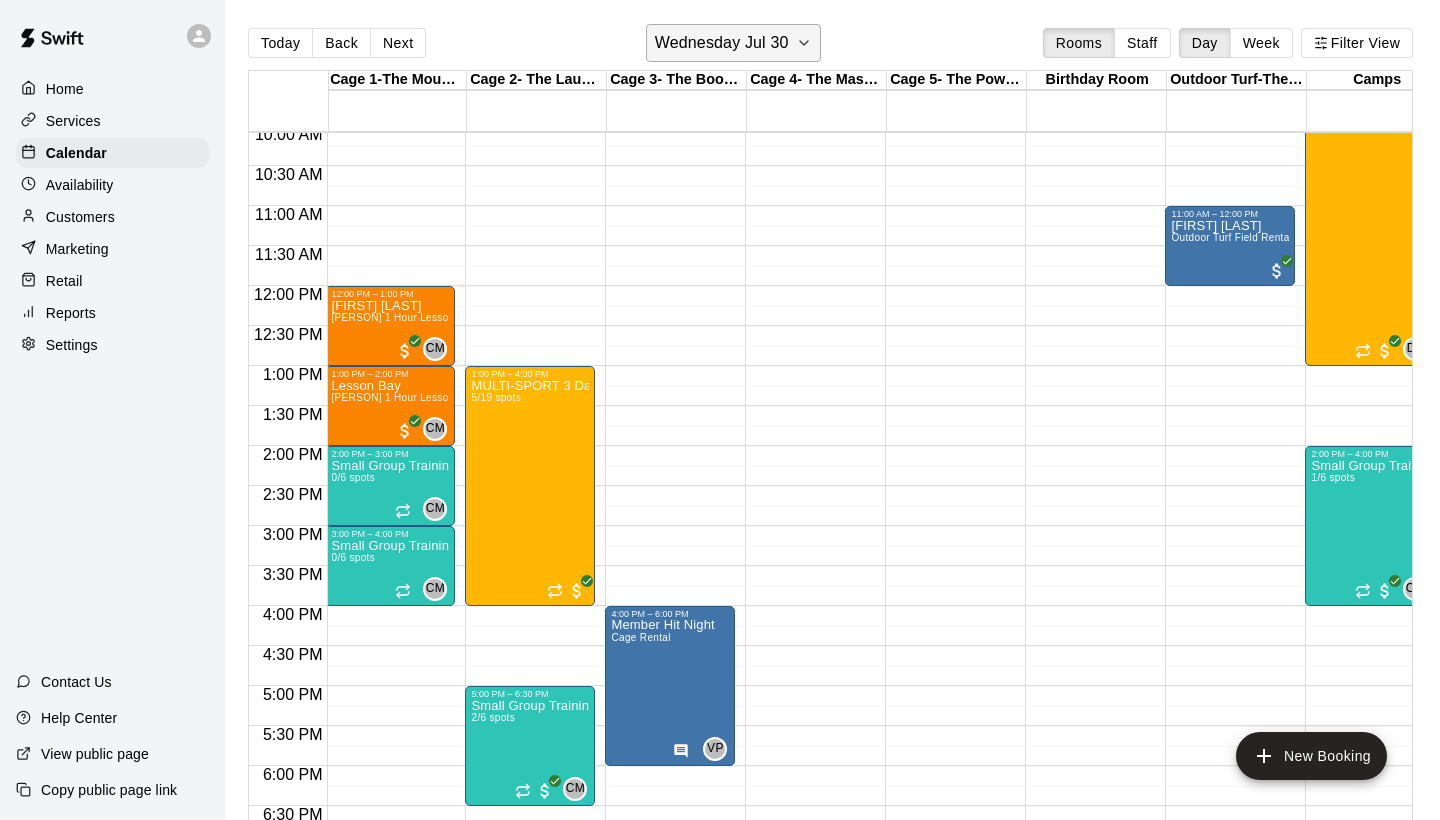 click 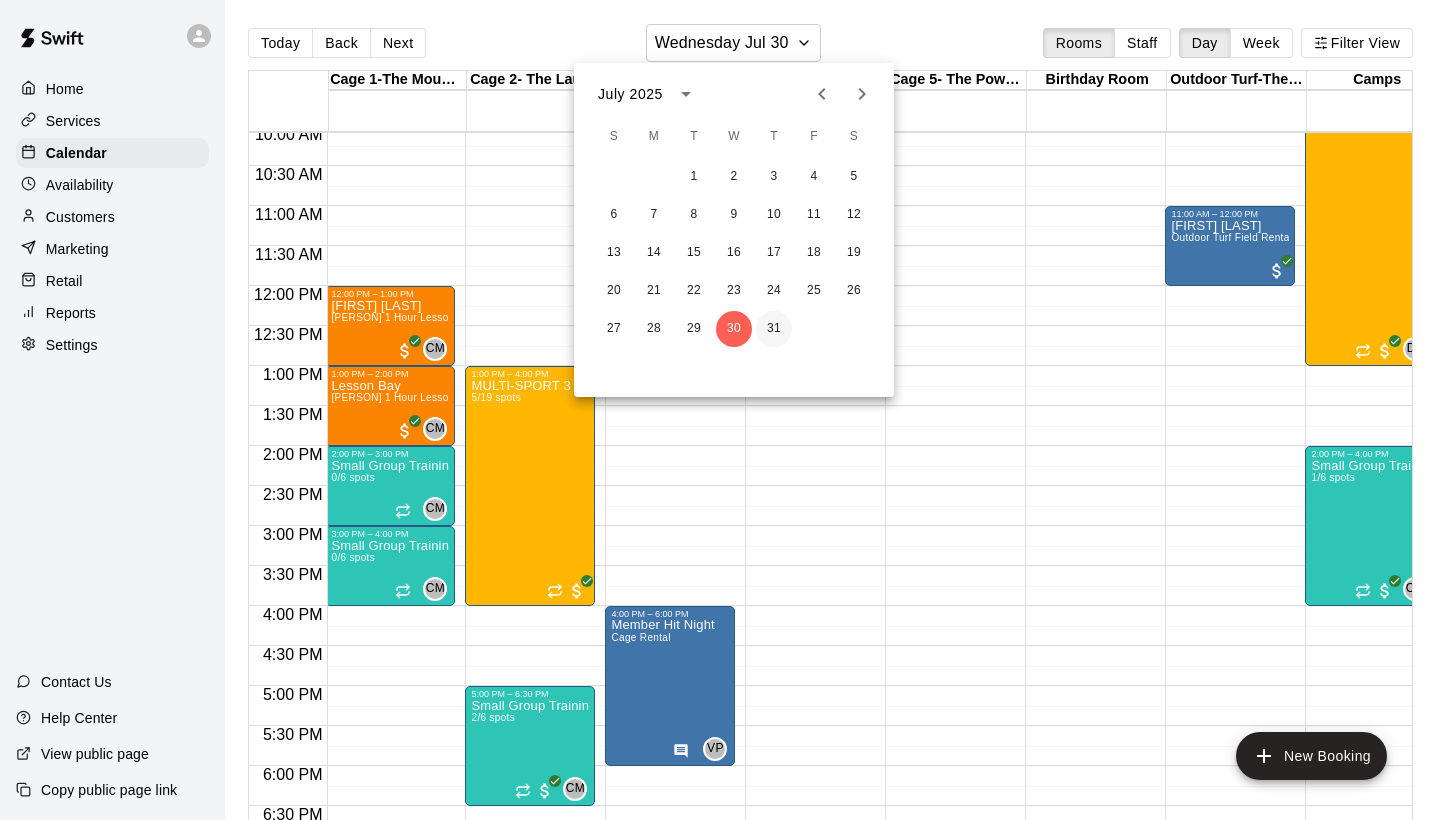 click on "31" at bounding box center [774, 329] 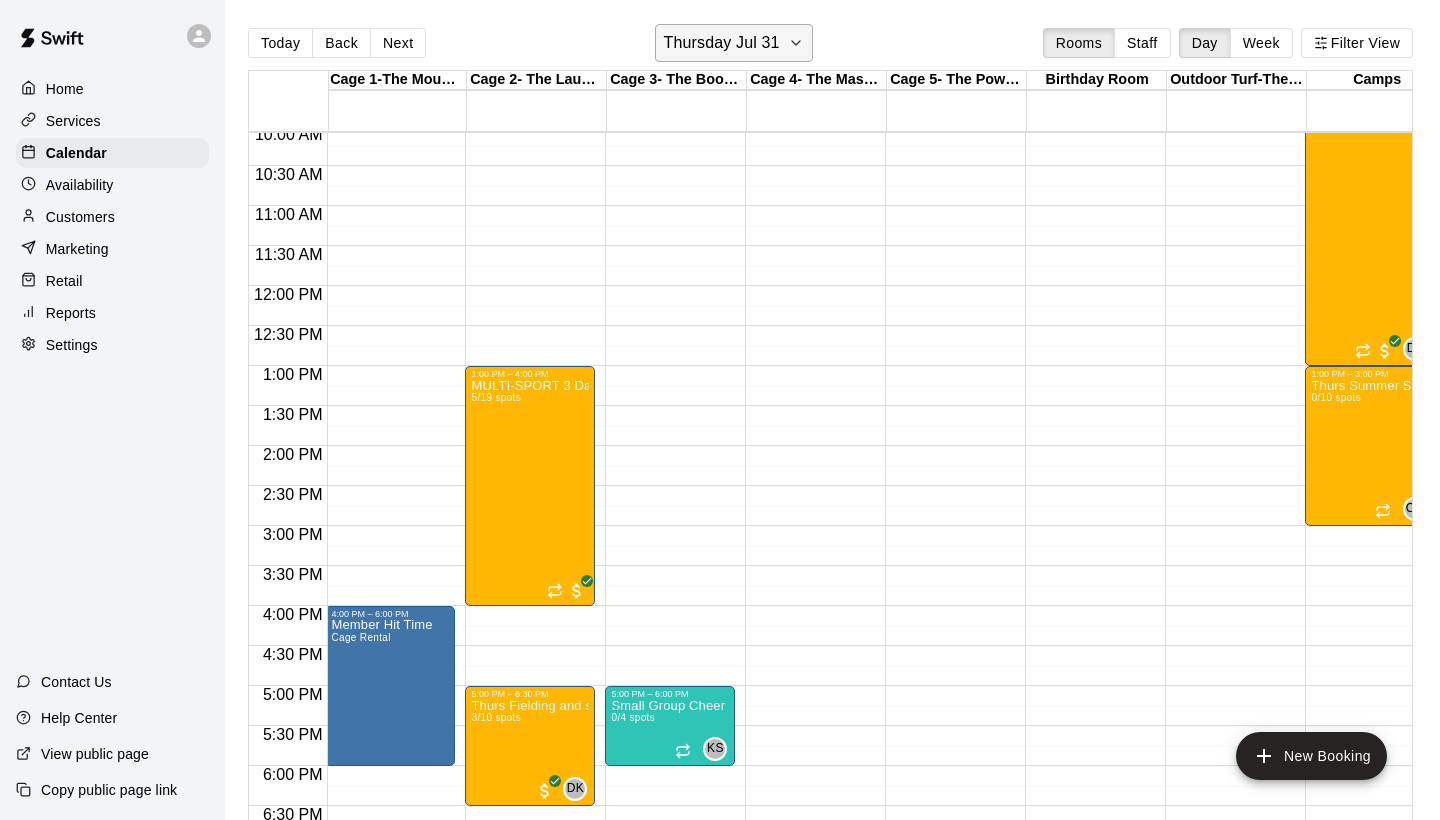 click 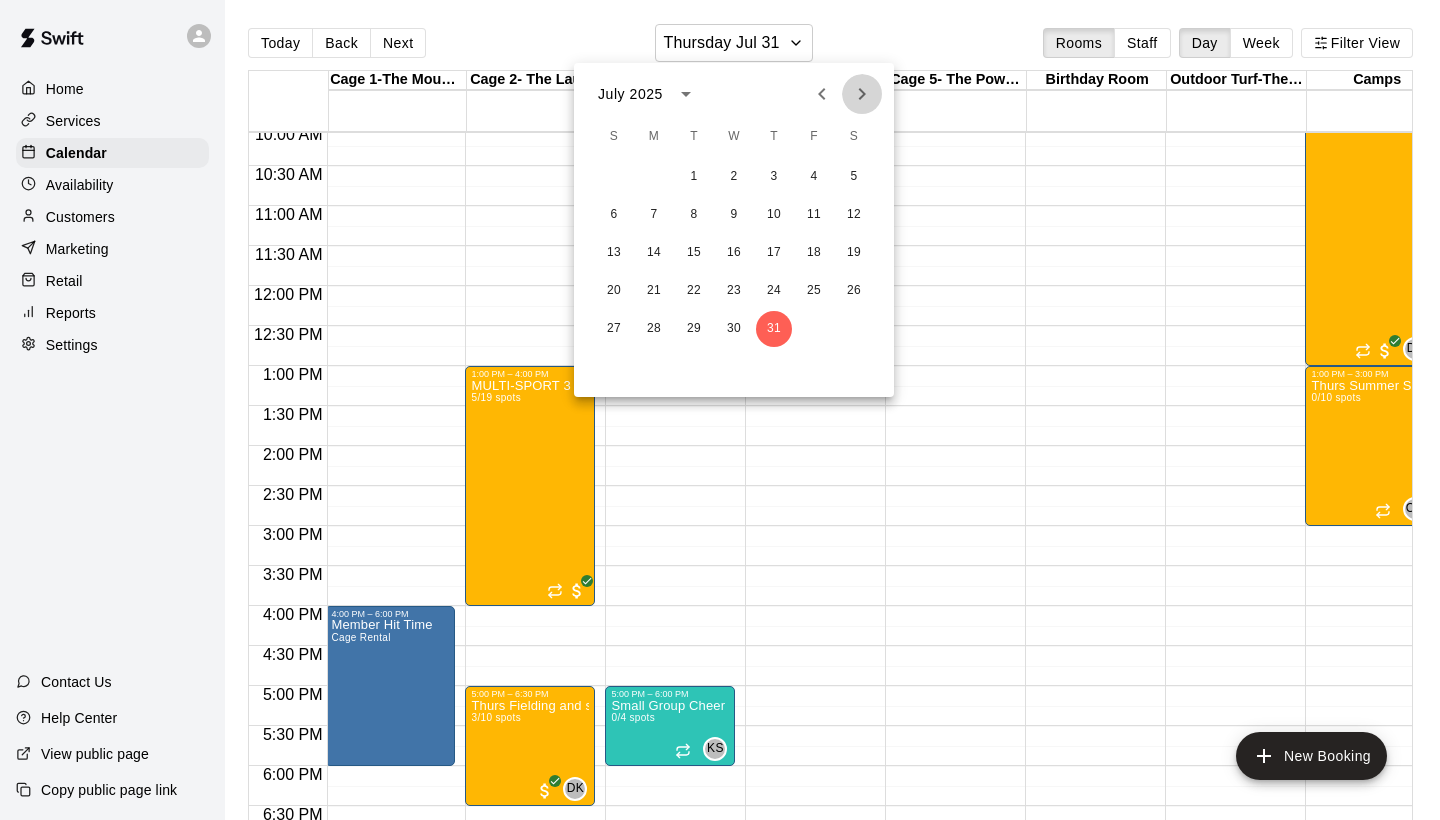click 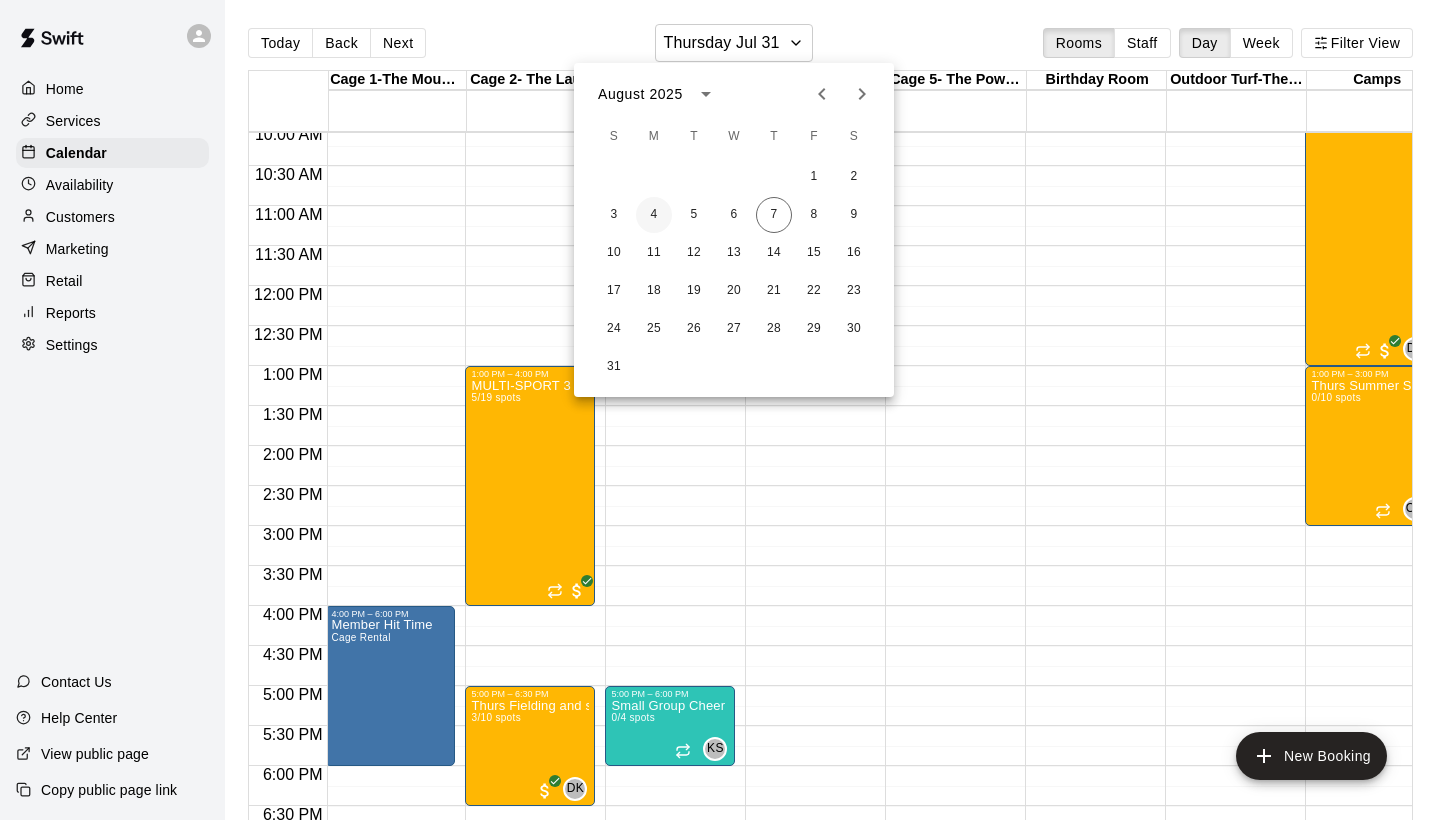 click on "4" at bounding box center [654, 215] 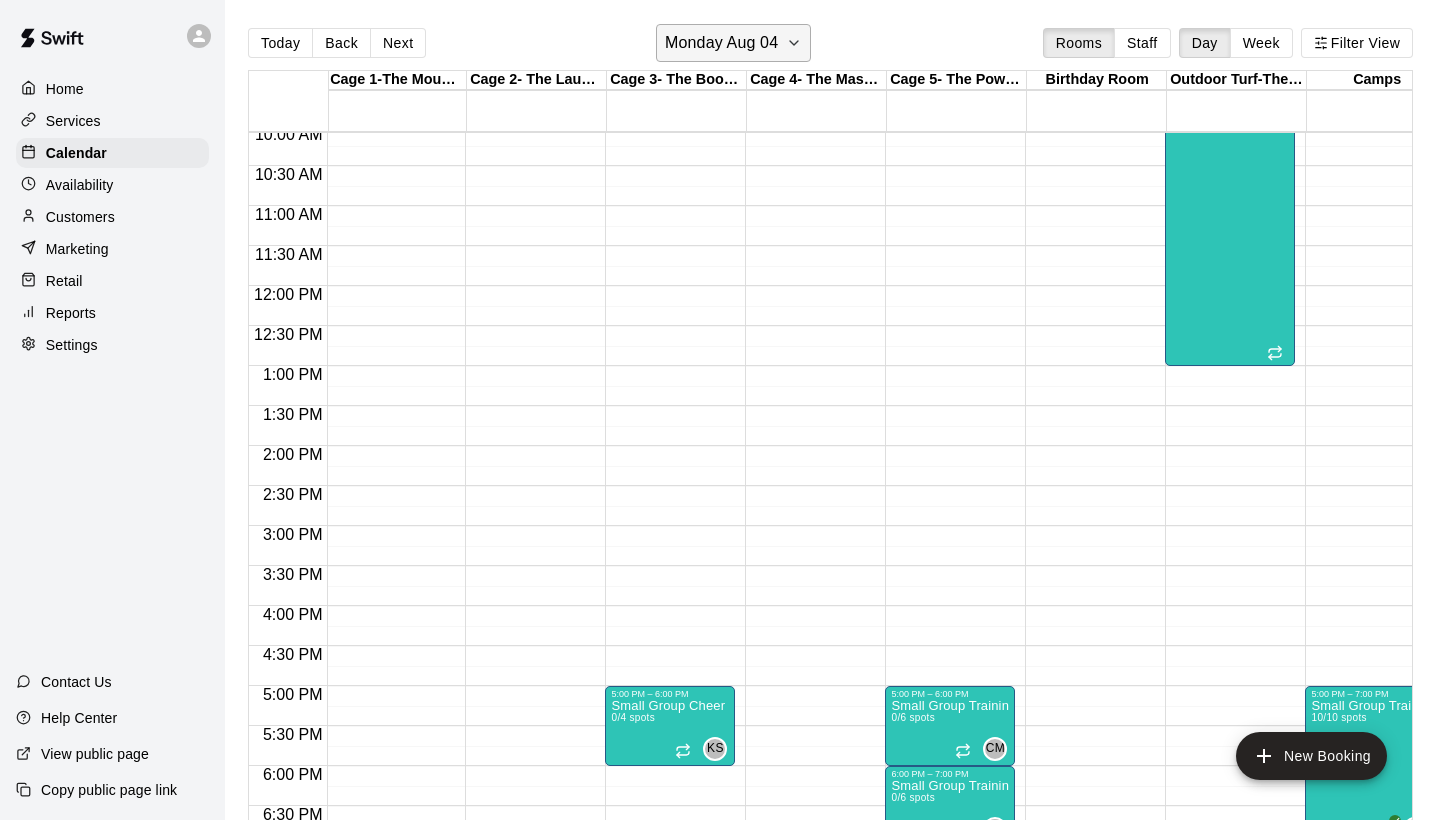 click 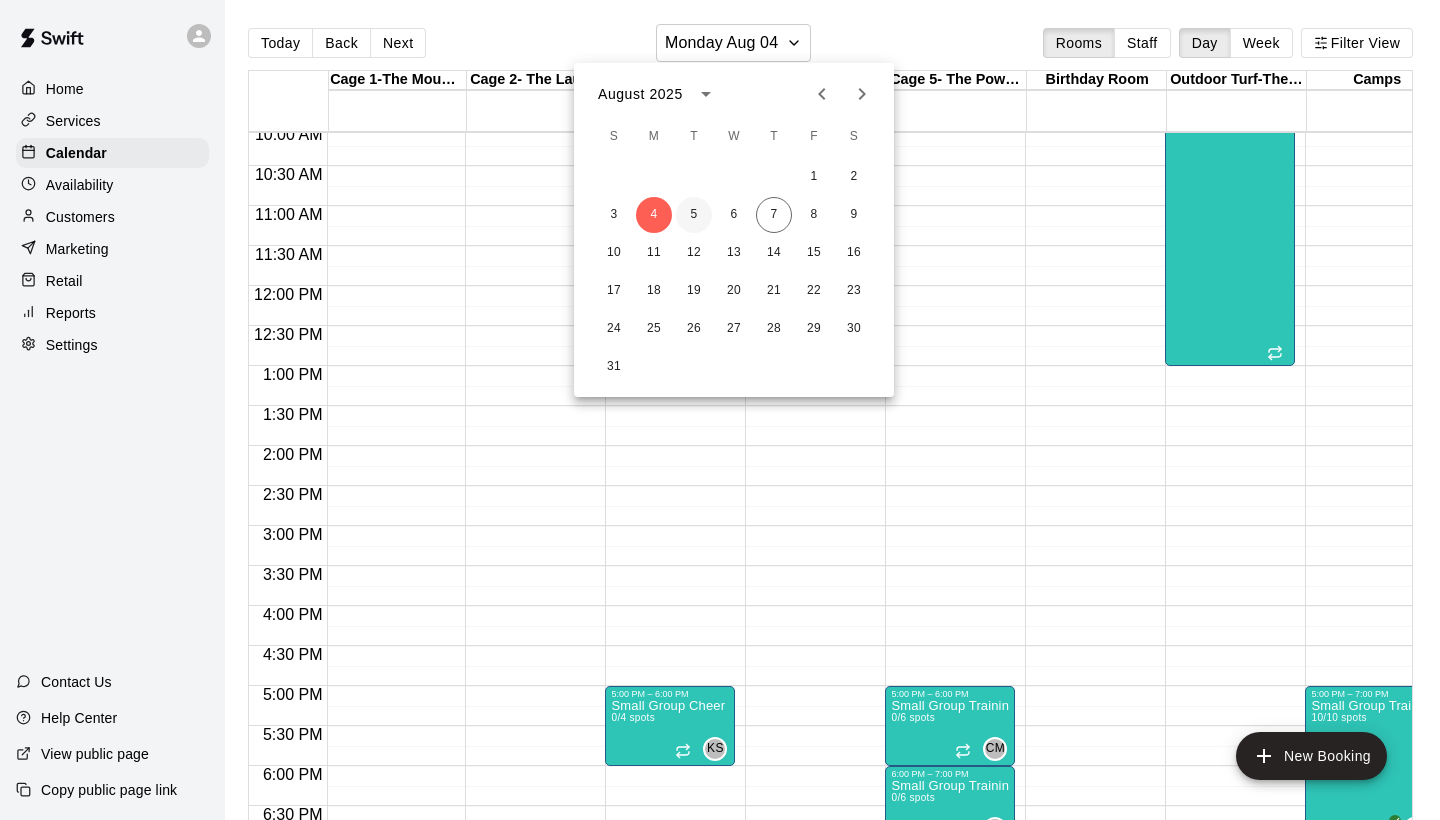 click on "5" at bounding box center [694, 215] 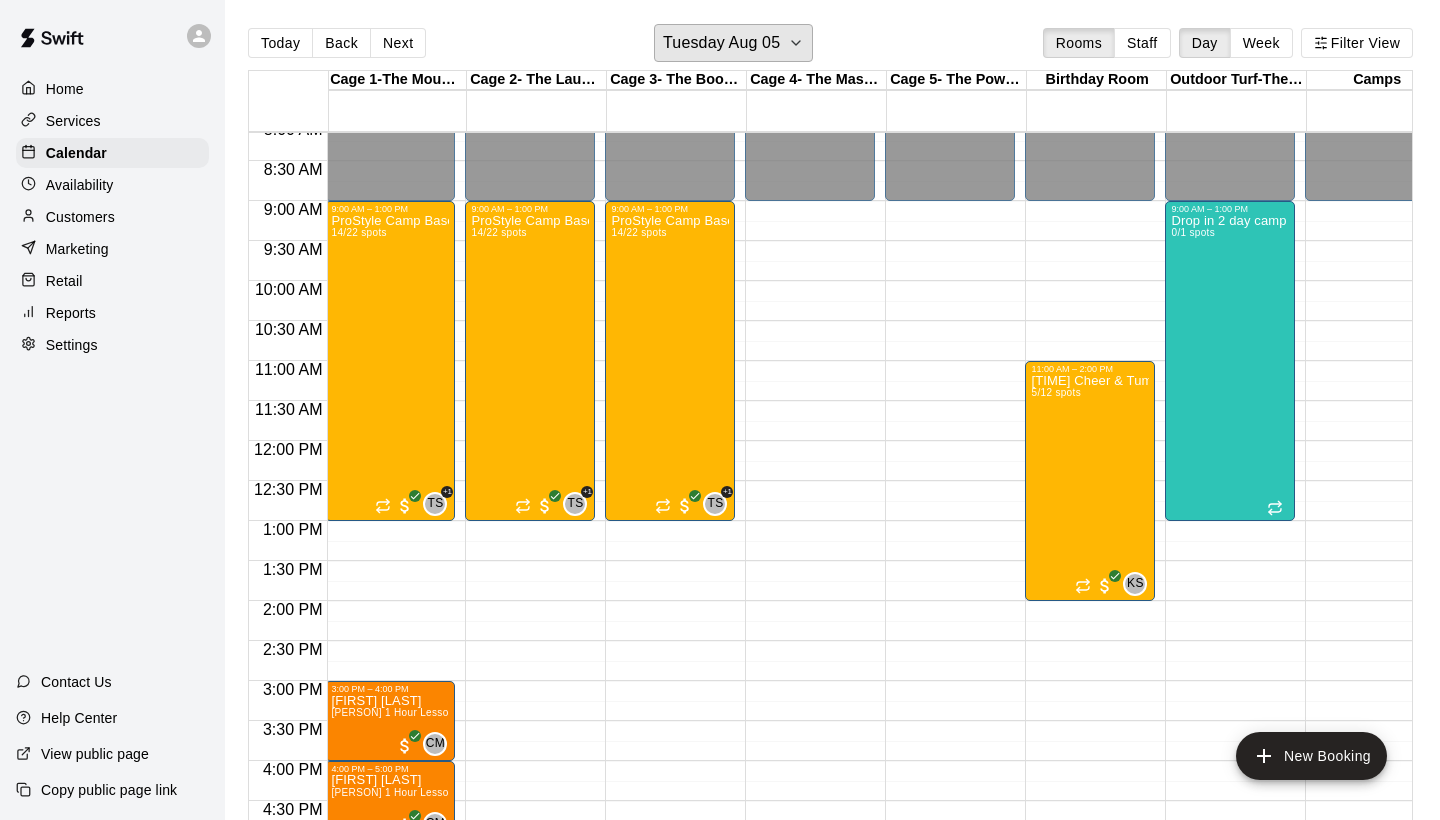 scroll, scrollTop: 635, scrollLeft: 2, axis: both 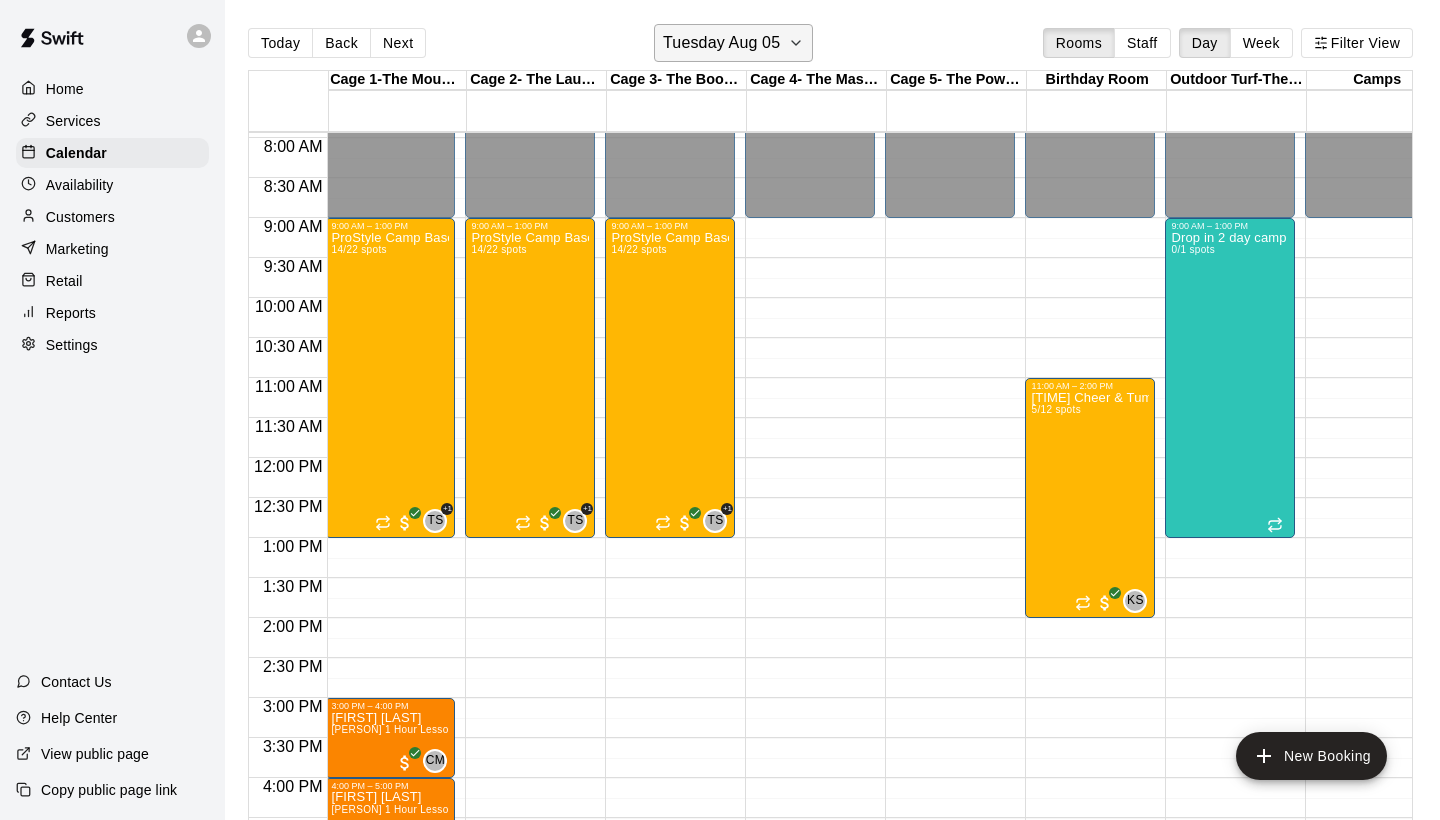 click 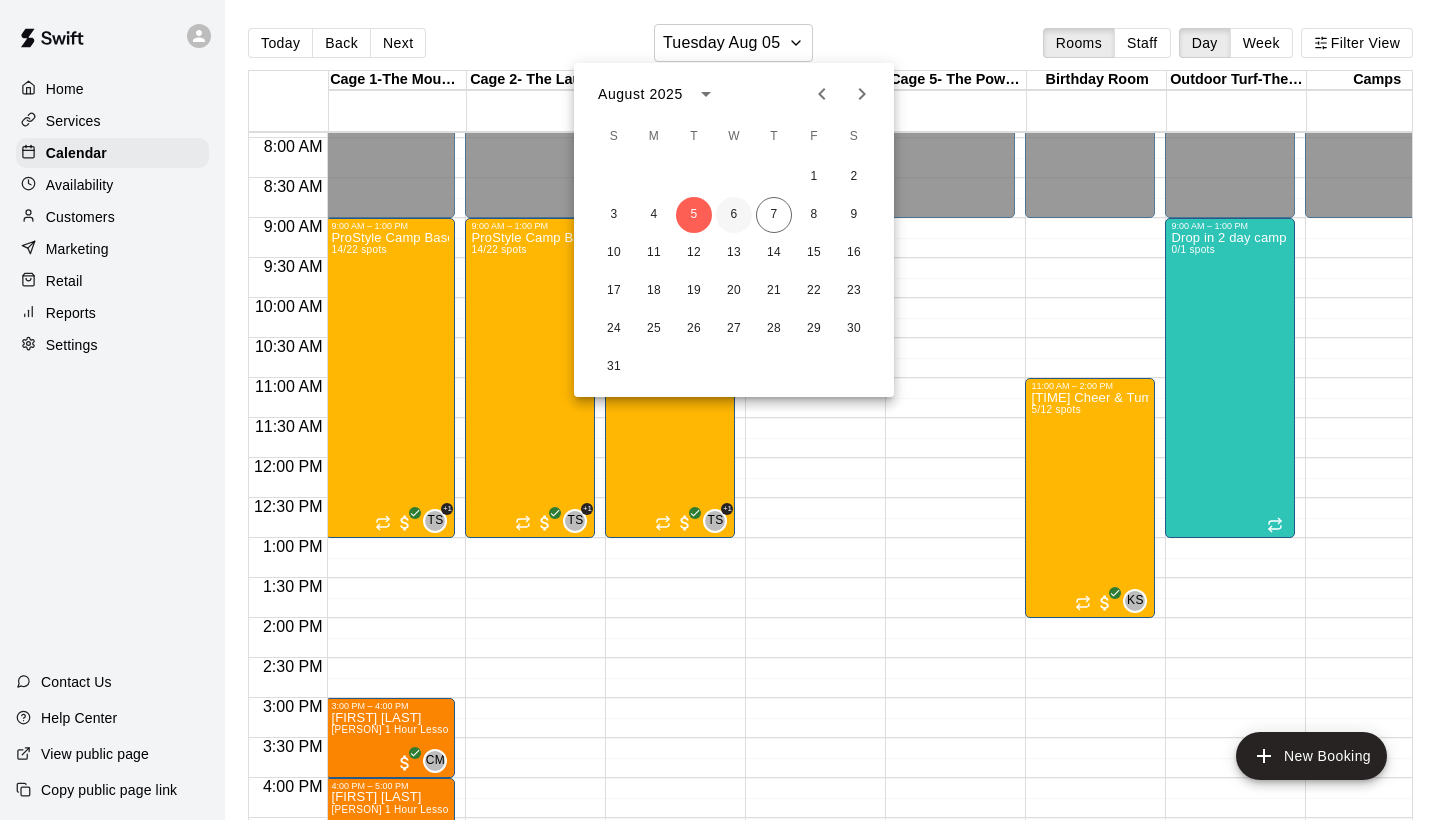 click on "6" at bounding box center [734, 215] 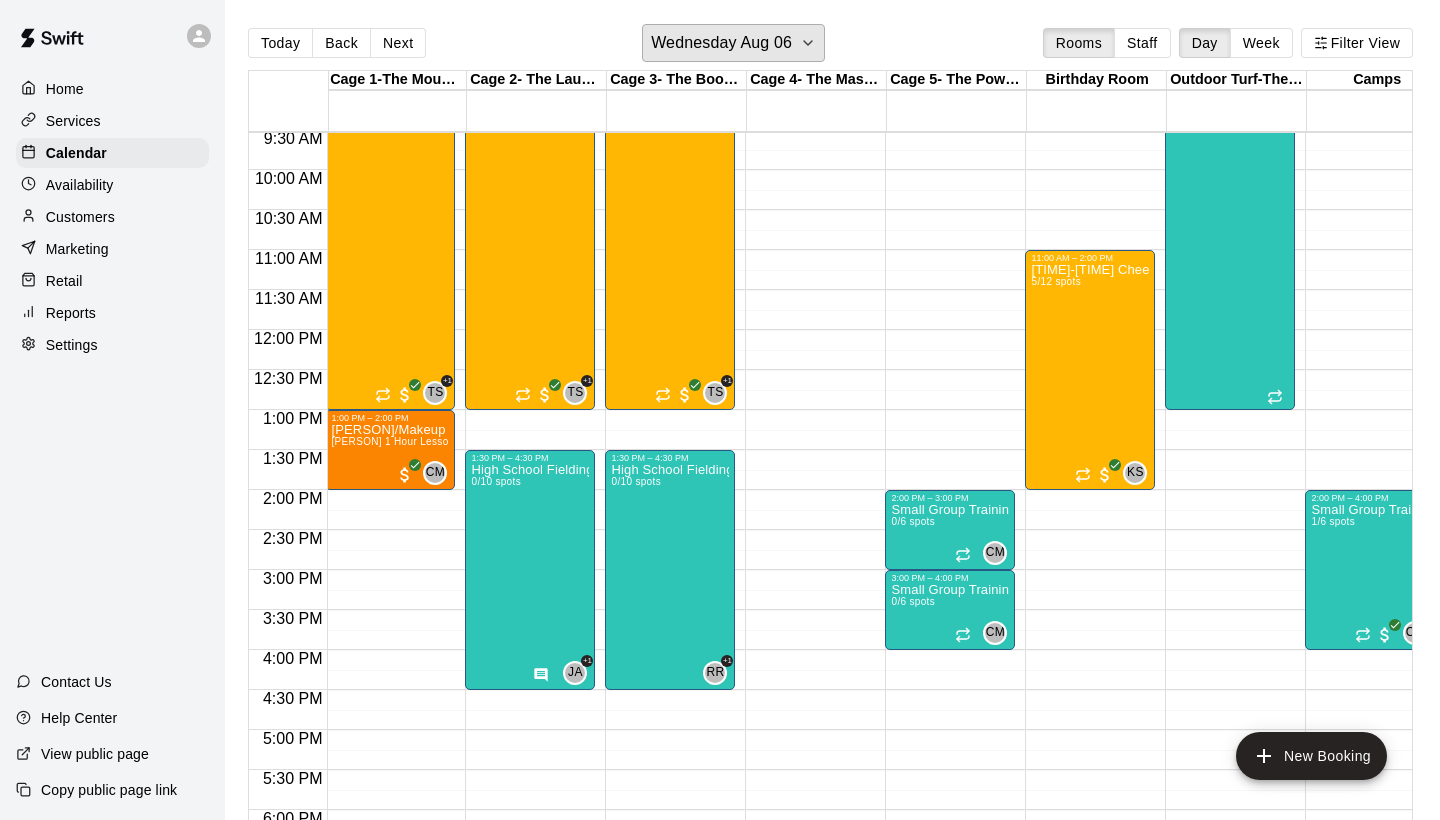 scroll, scrollTop: 769, scrollLeft: 2, axis: both 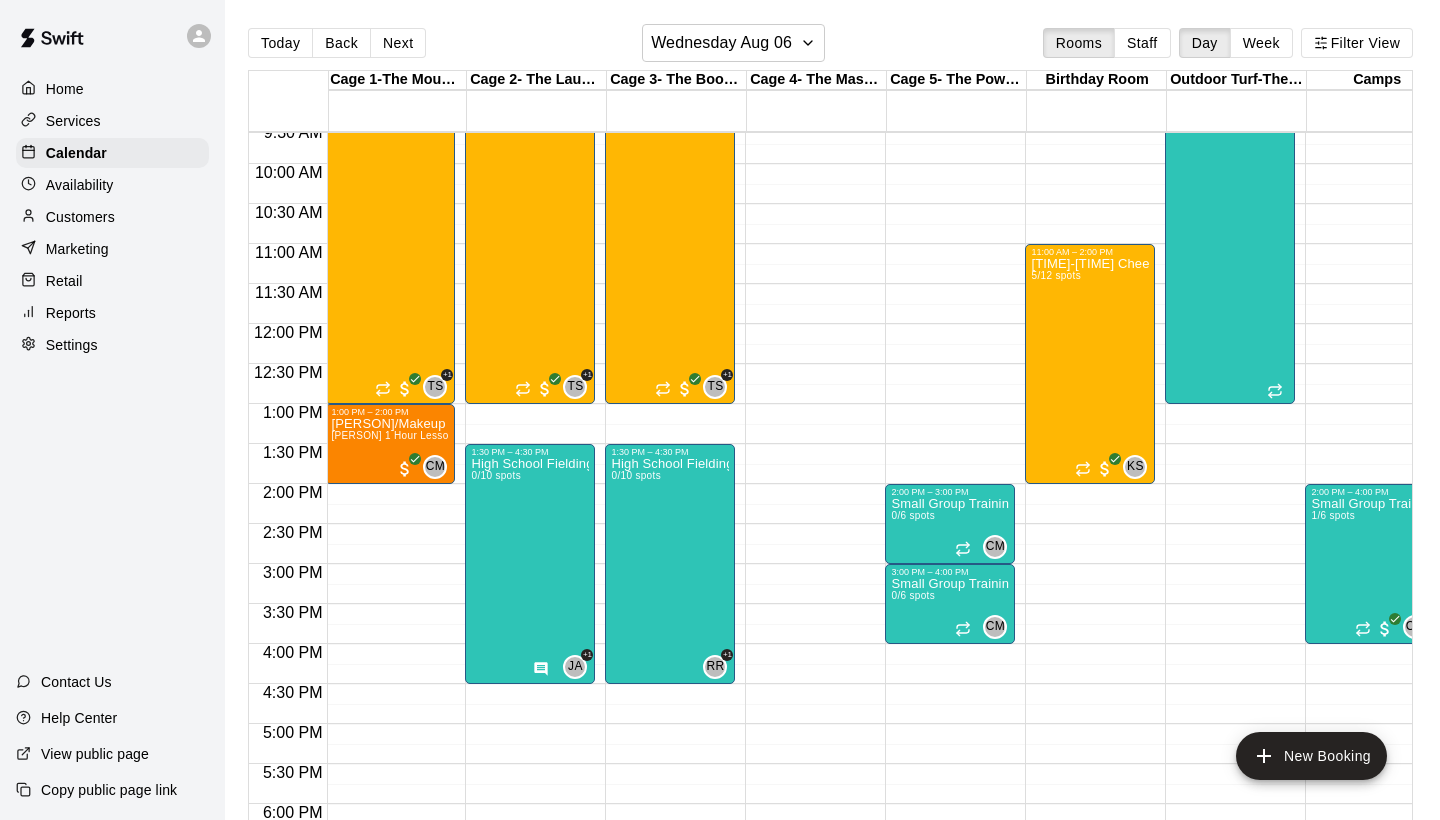 click on "Reports" at bounding box center [71, 313] 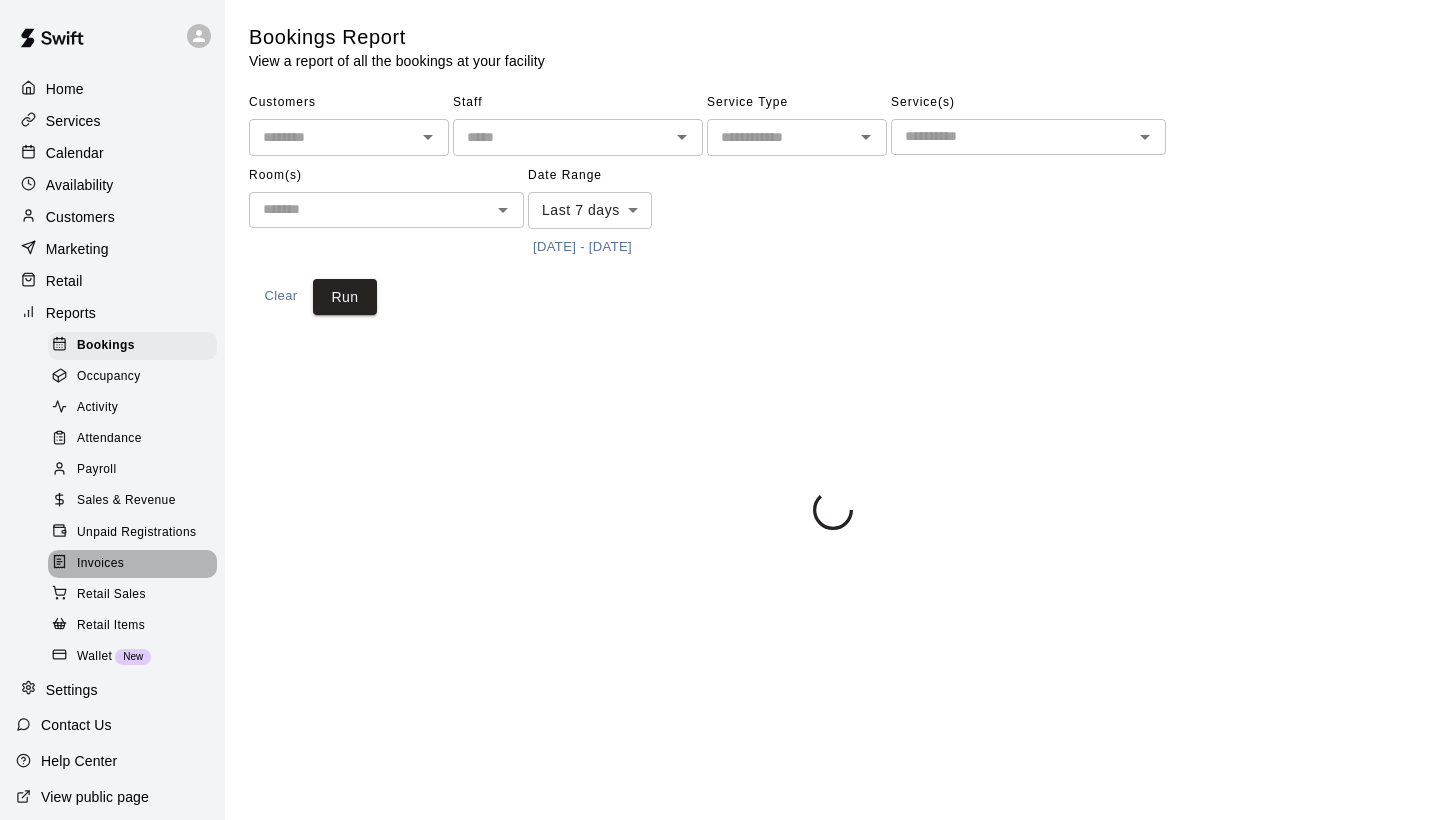 click on "Invoices" at bounding box center (100, 564) 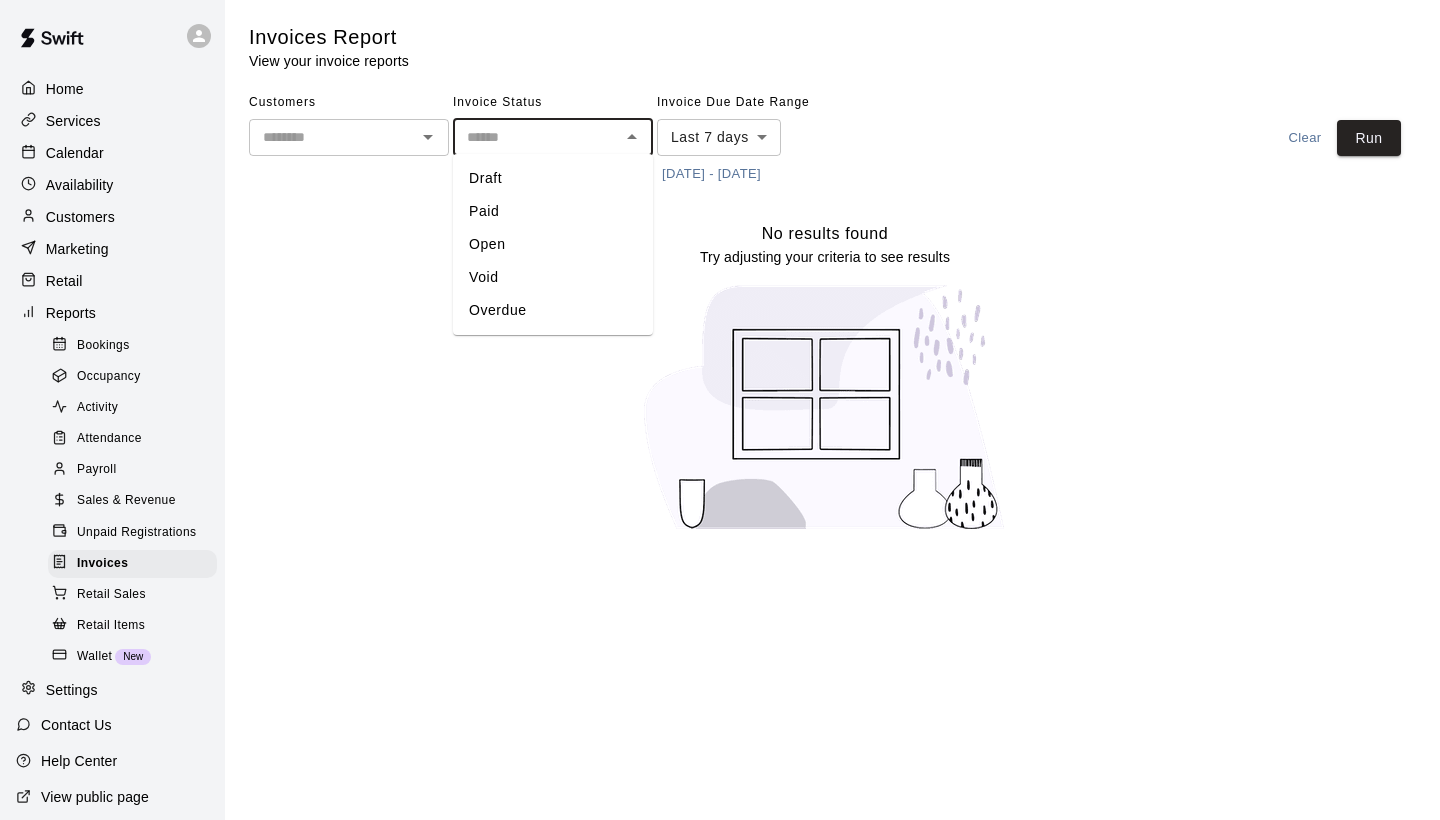 click at bounding box center [536, 137] 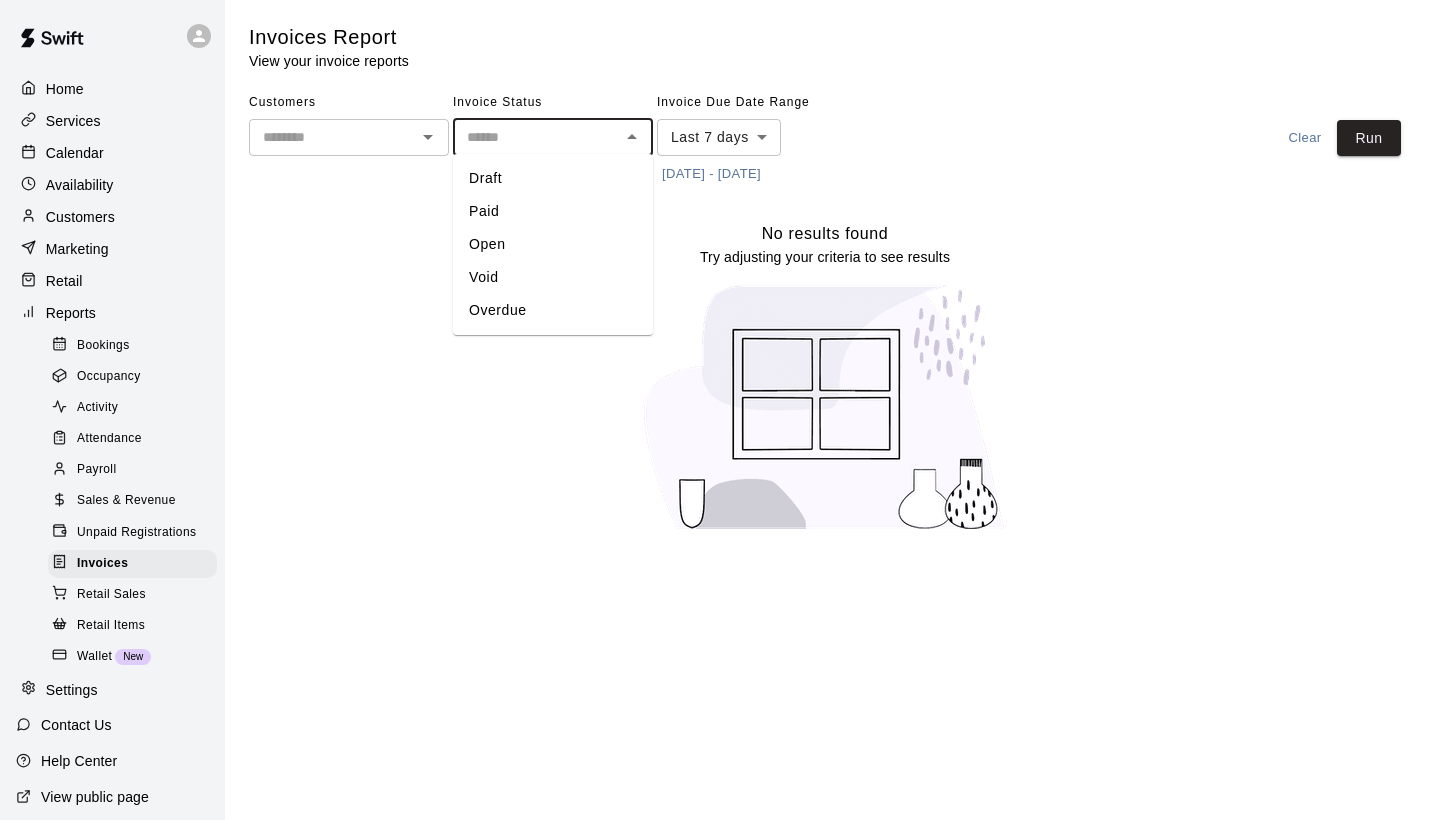 click on "Overdue" at bounding box center (553, 310) 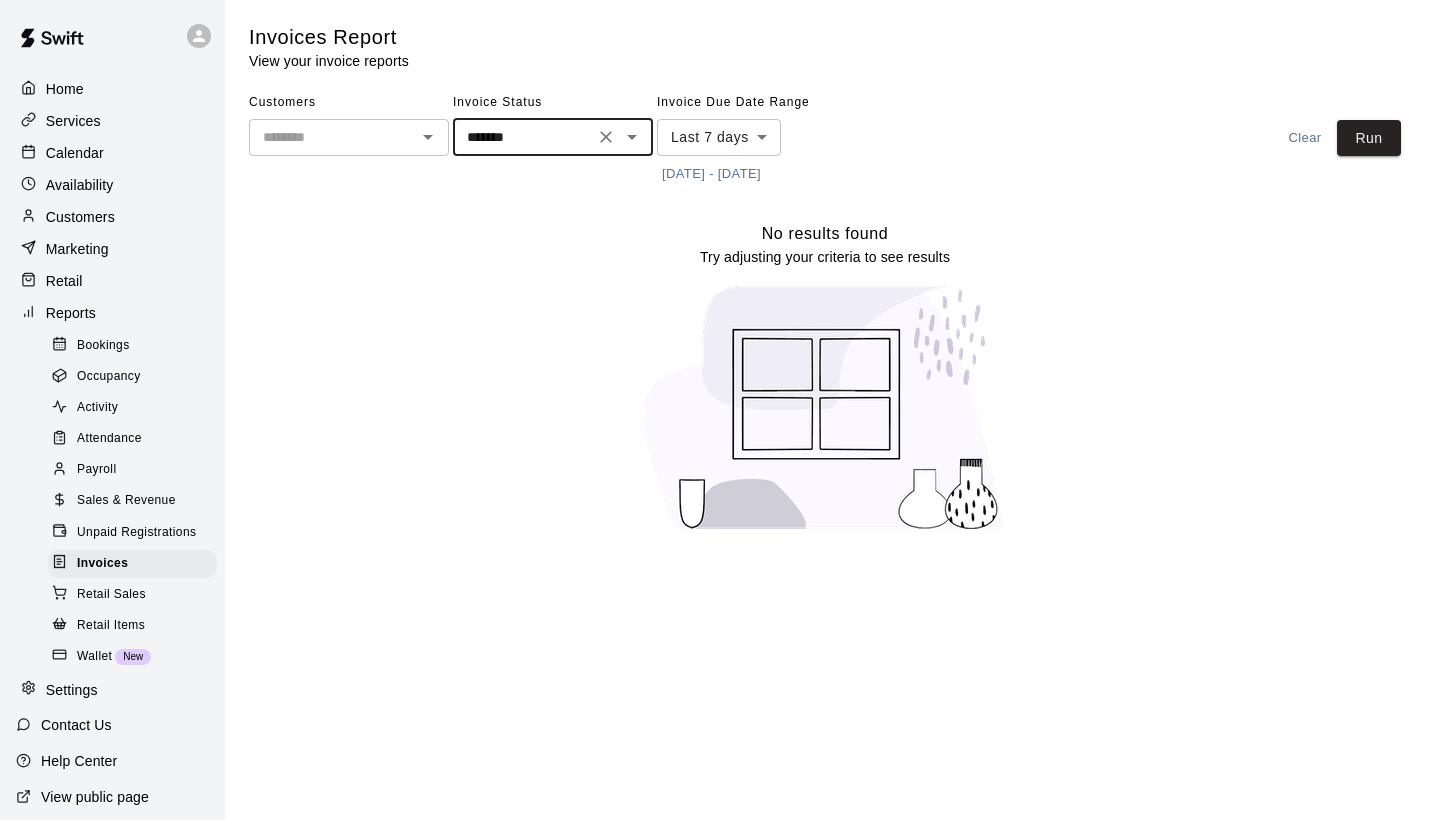 click on "Home Services Calendar Availability Customers Marketing Retail Reports Bookings Occupancy Activity Attendance Payroll Sales & Revenue Unpaid Registrations Invoices Retail Sales Retail Items Wallet New Settings Contact Us Help Center View public page Copy public page link Invoices Report View your invoice reports Customers ​ Invoice Status ******* ​ Invoice Due Date Range Last 7 days **** ​ 7/31/2025 - 8/7/2025 Clear Run No results found Try adjusting your criteria to see results Swift - Invoice Report Close cross-small" at bounding box center (720, 278) 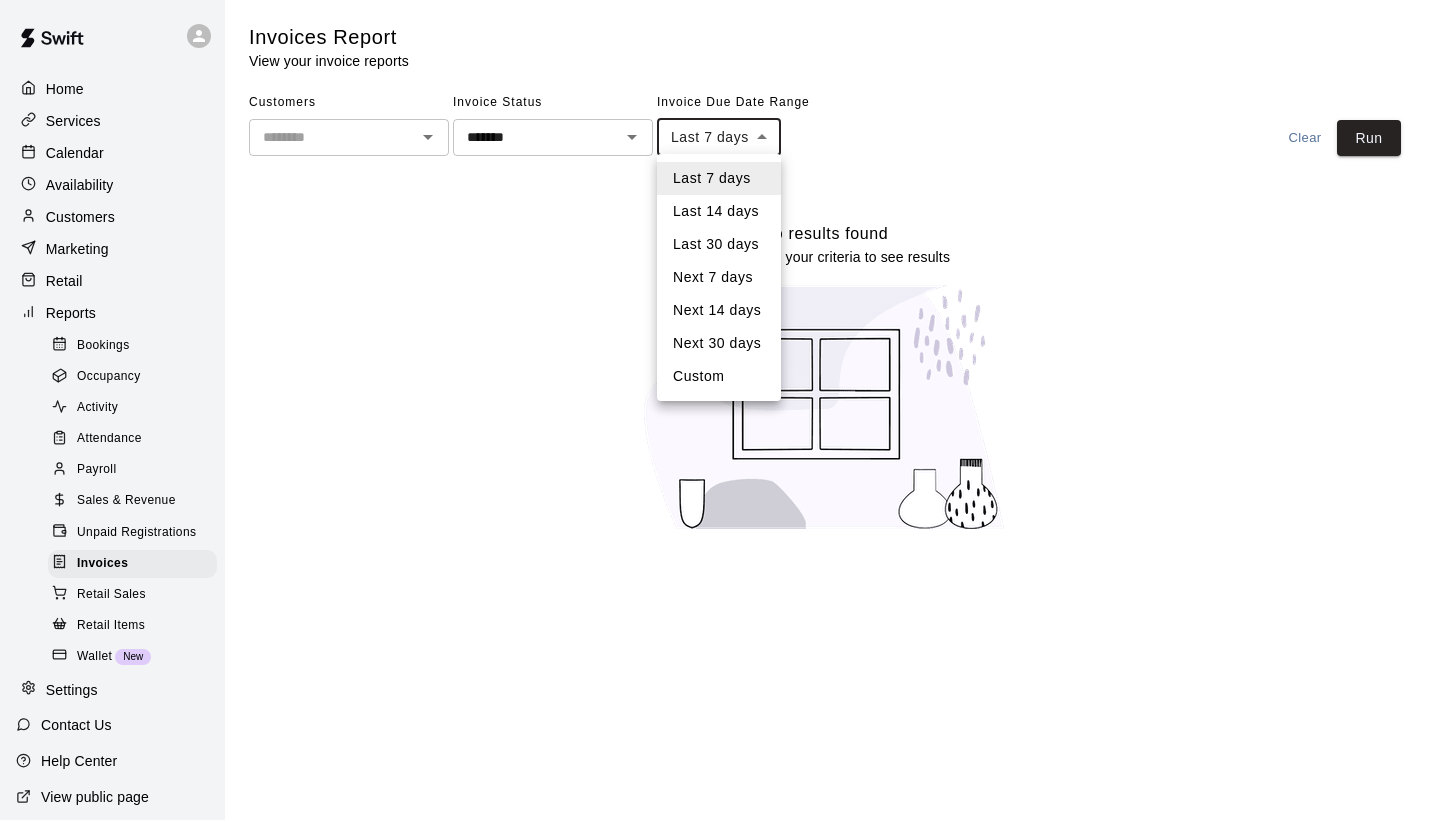 click on "Last 30 days" at bounding box center (719, 244) 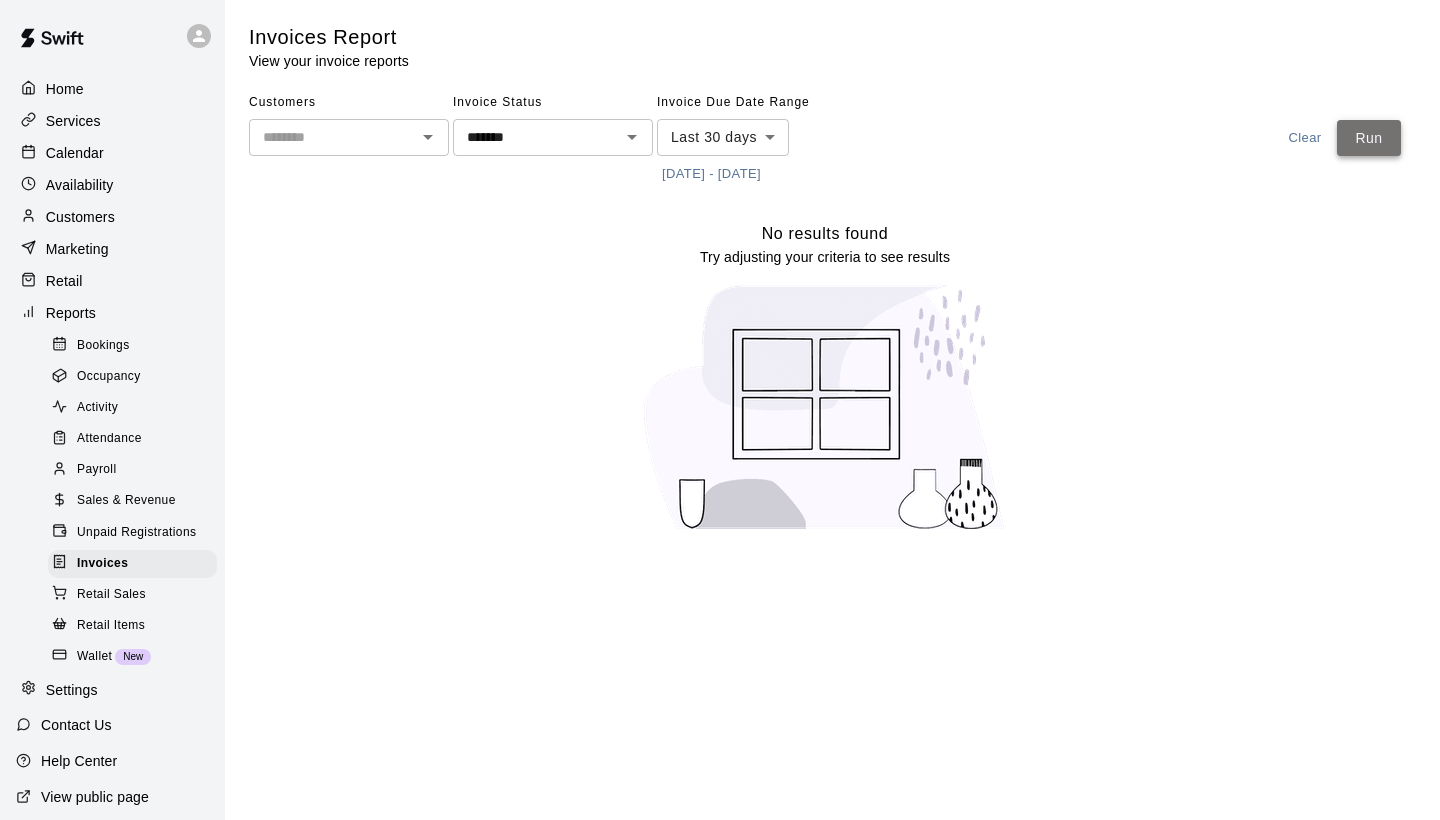 click on "Run" at bounding box center [1369, 138] 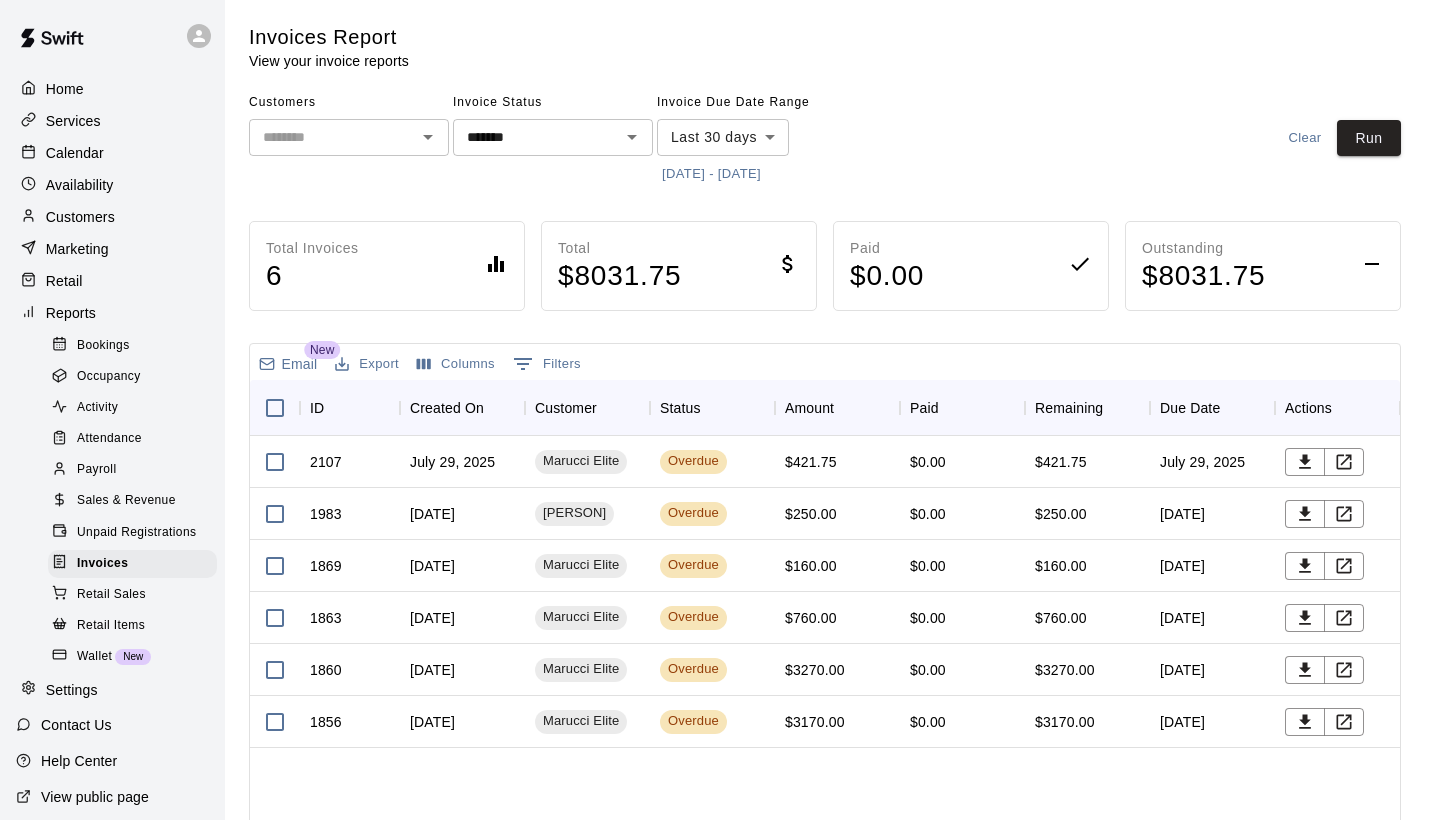 click on "1983" at bounding box center (326, 514) 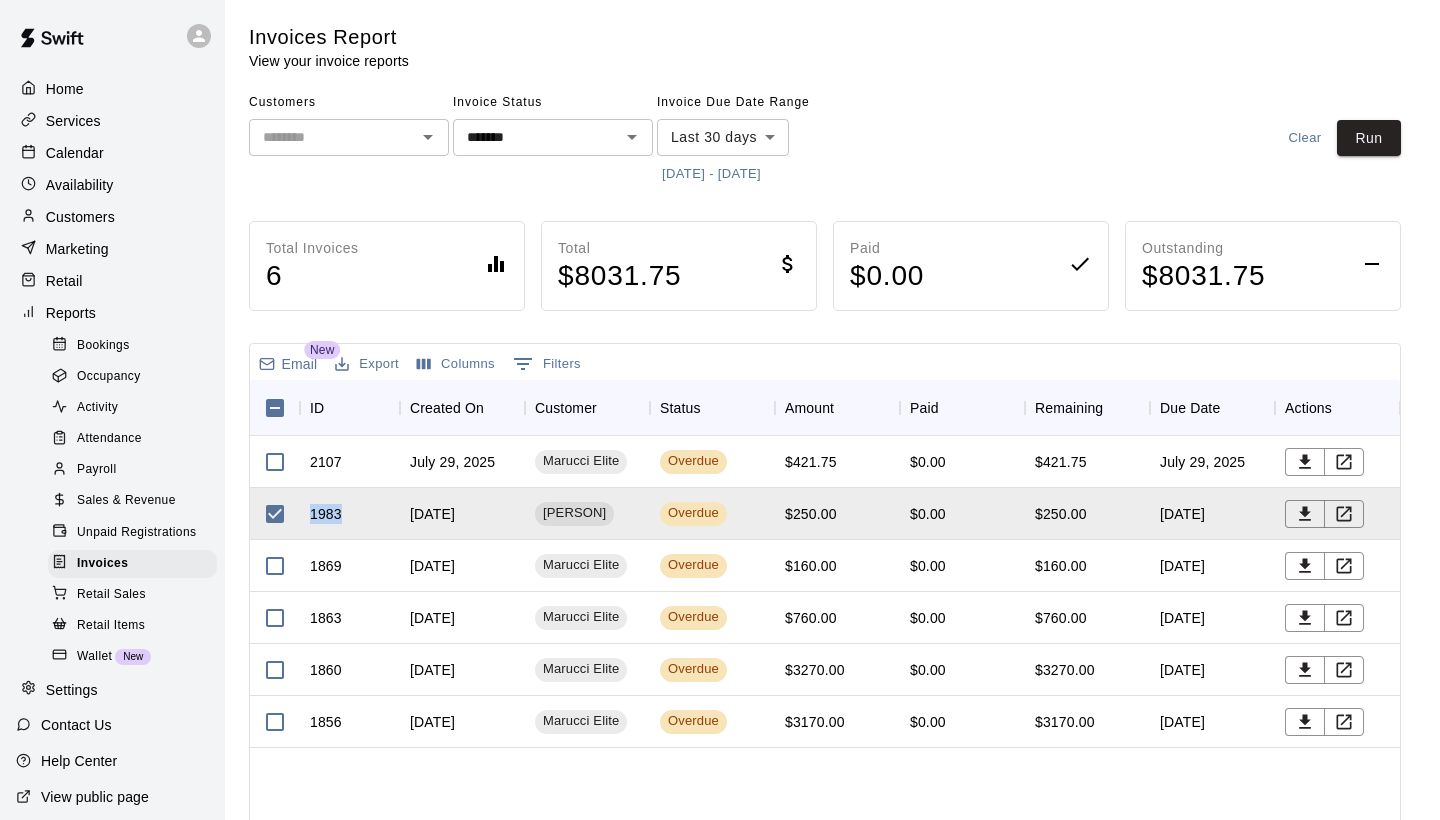 click on "1983" at bounding box center (326, 514) 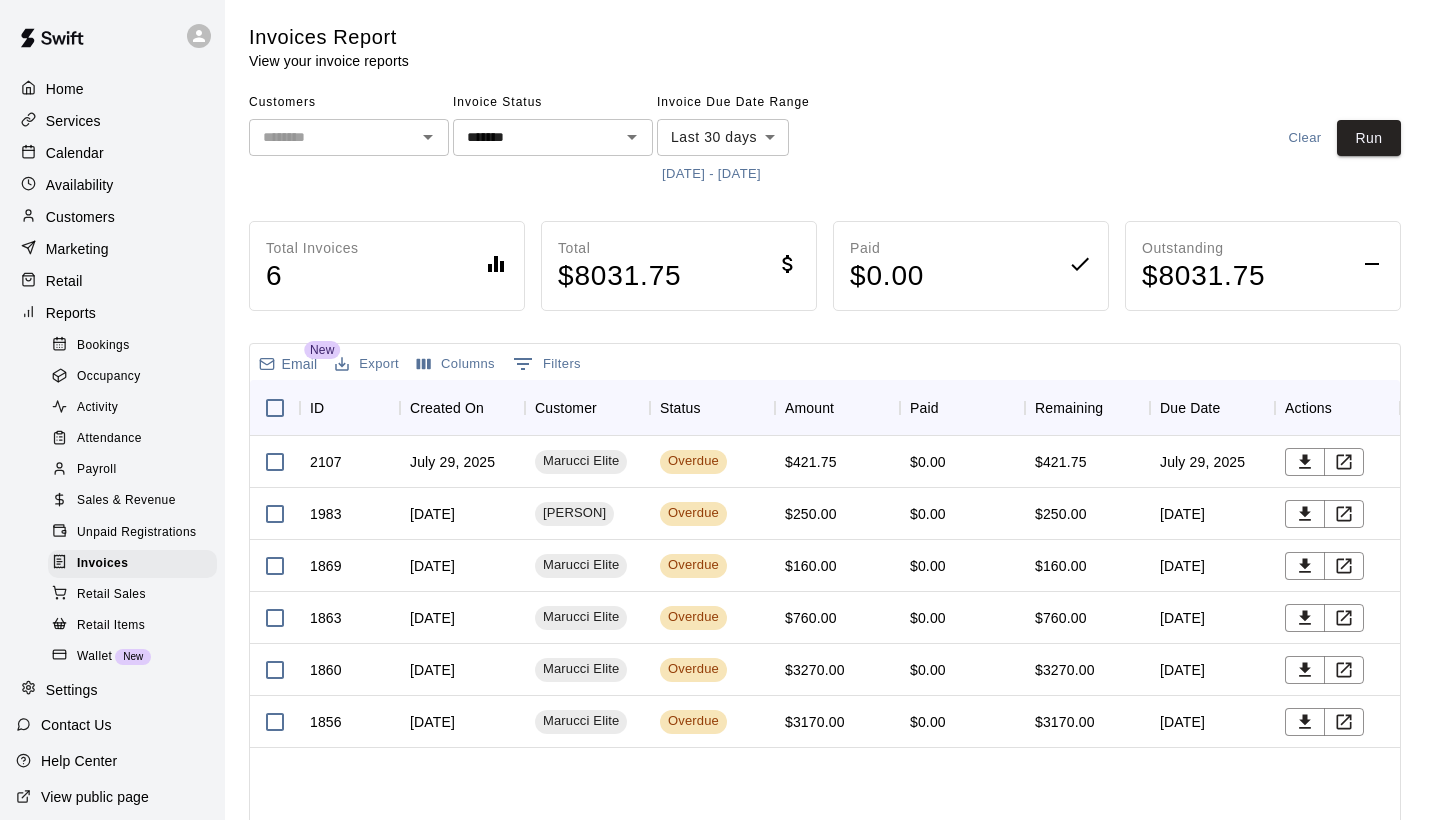 click on "$250.00" at bounding box center (1087, 514) 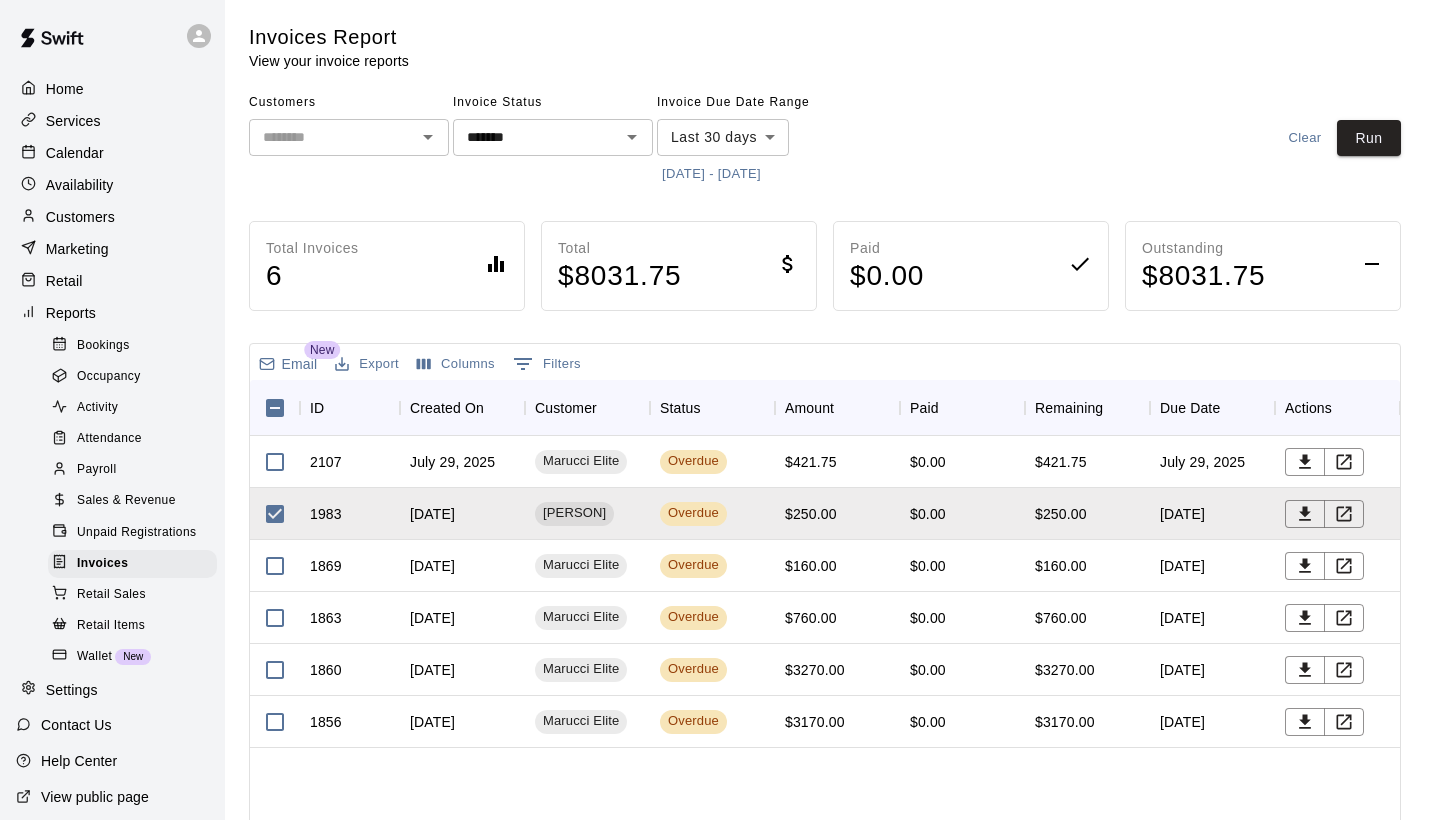 click on "$250.00" at bounding box center [1087, 514] 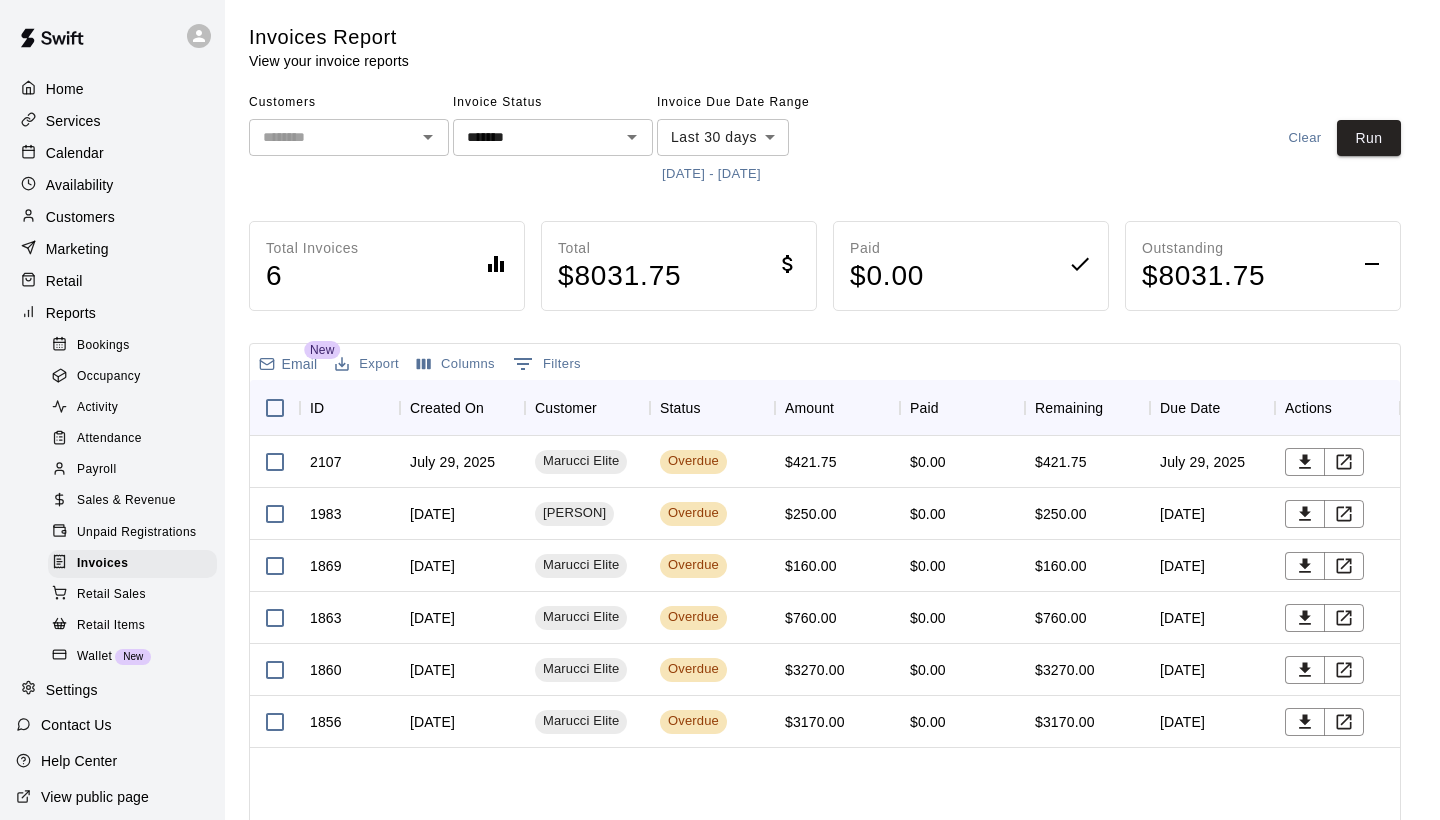 click on "$250.00" at bounding box center [1087, 514] 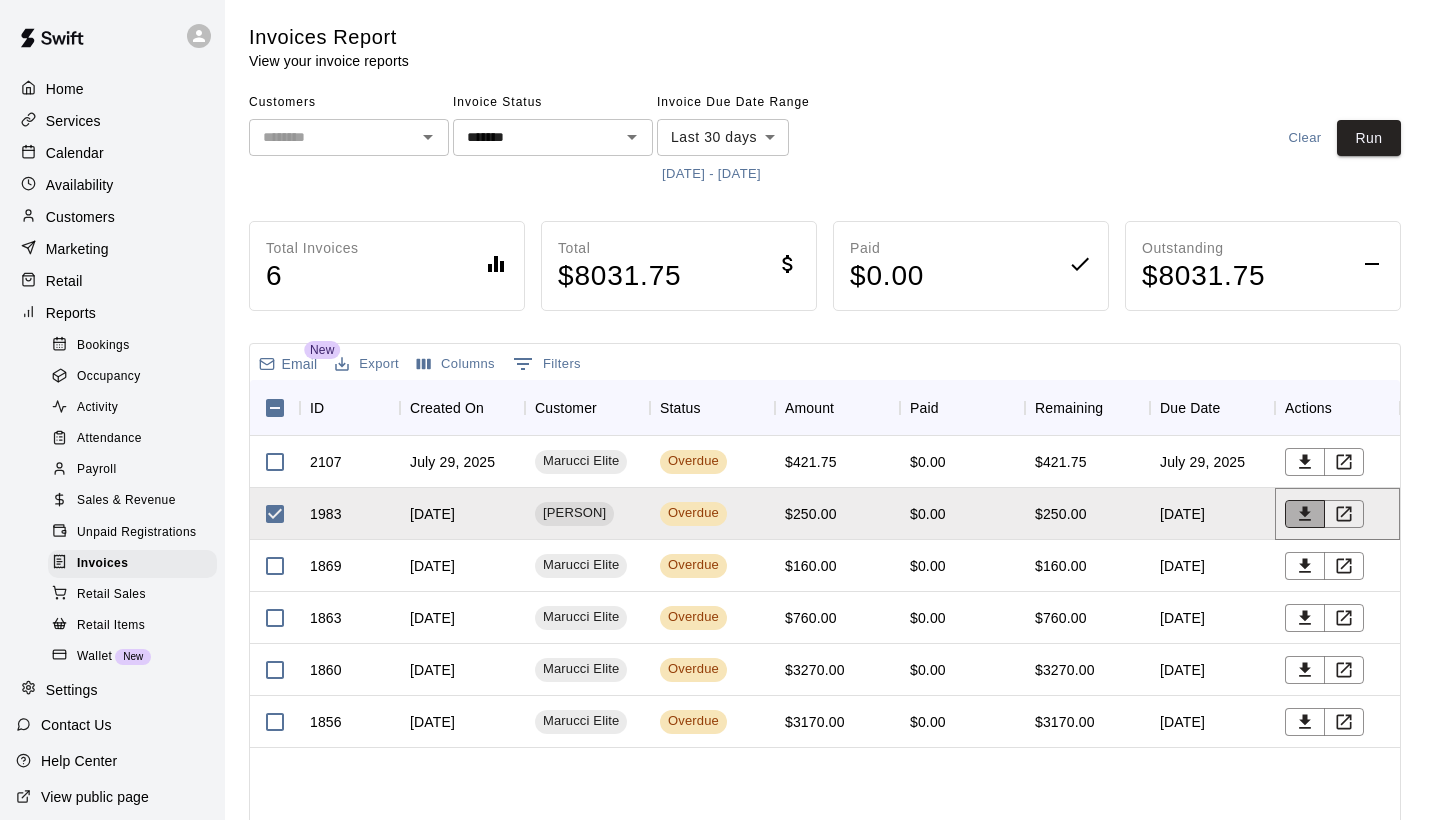 click 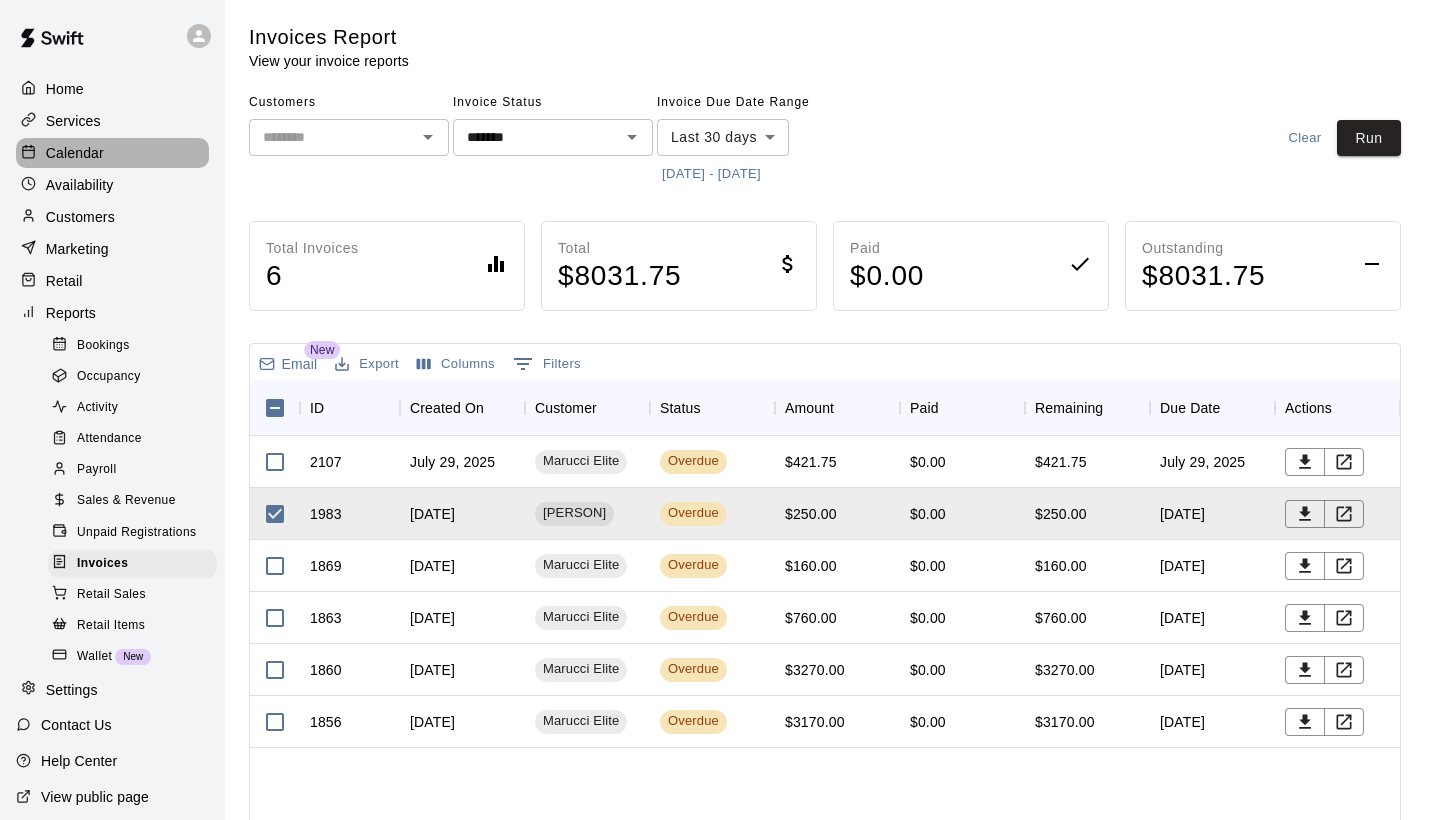 click on "Calendar" at bounding box center (75, 153) 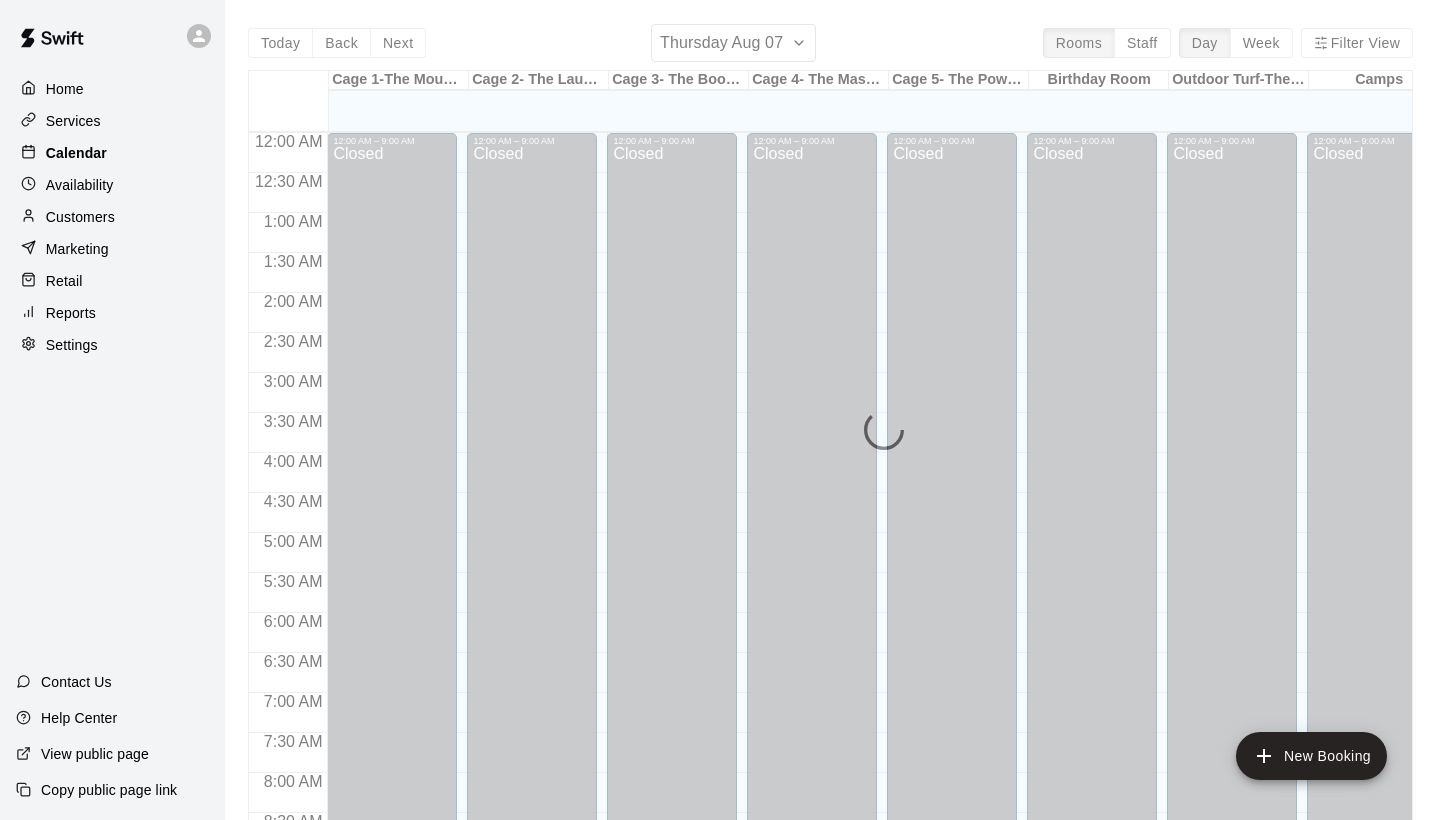 scroll, scrollTop: 1151, scrollLeft: 0, axis: vertical 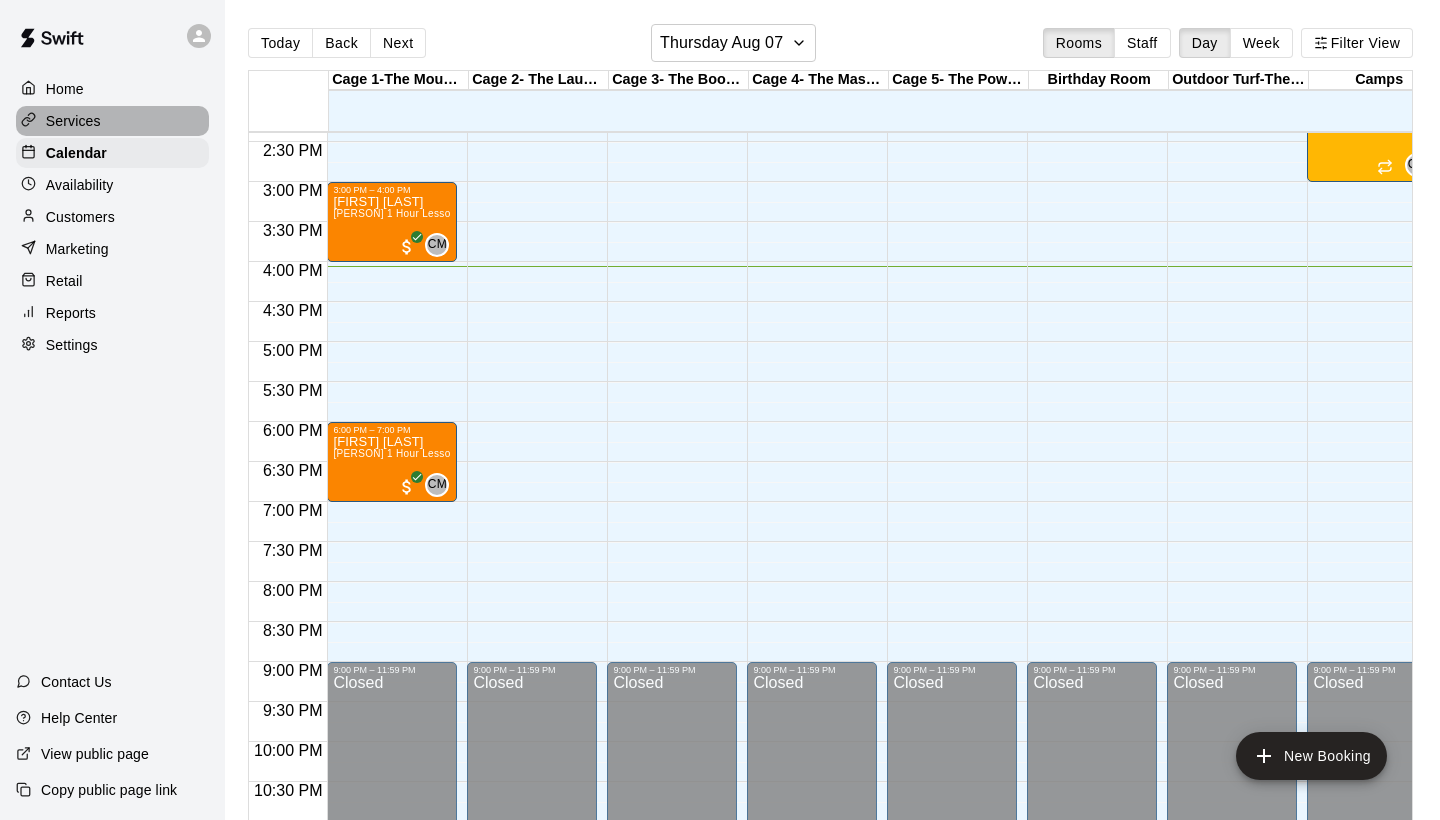 click on "Services" at bounding box center [73, 121] 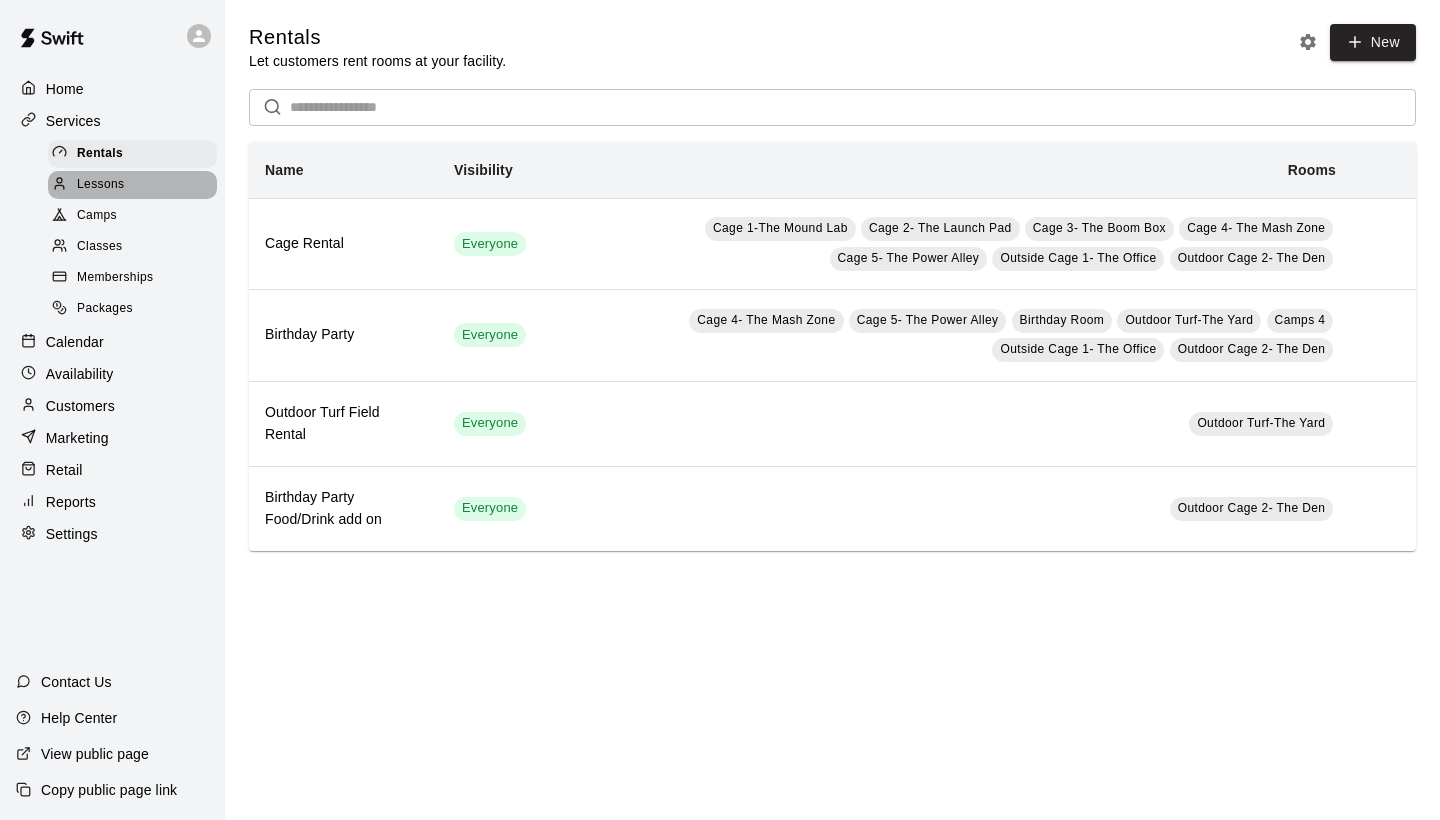 click at bounding box center (64, 185) 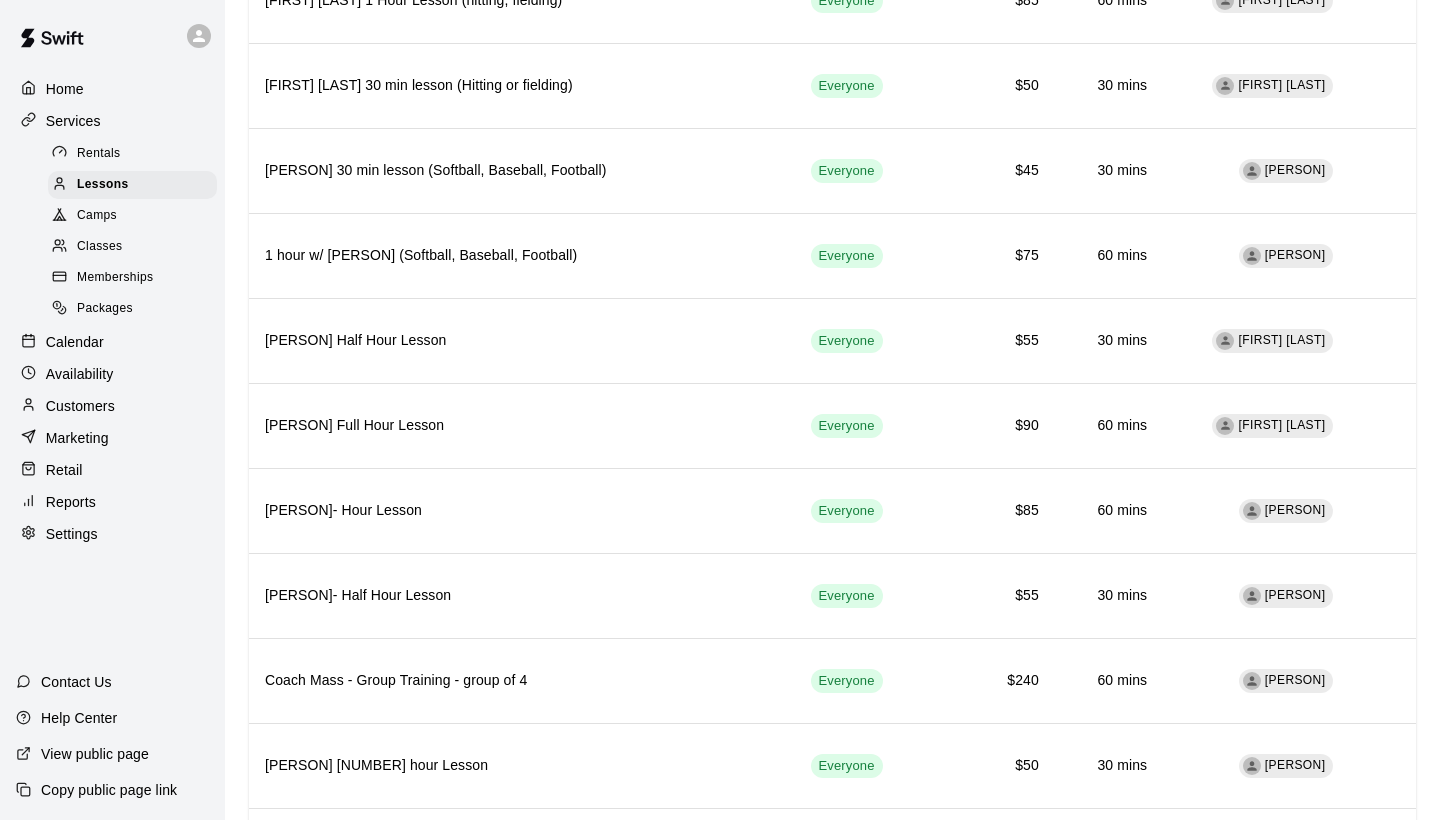 scroll, scrollTop: 926, scrollLeft: 0, axis: vertical 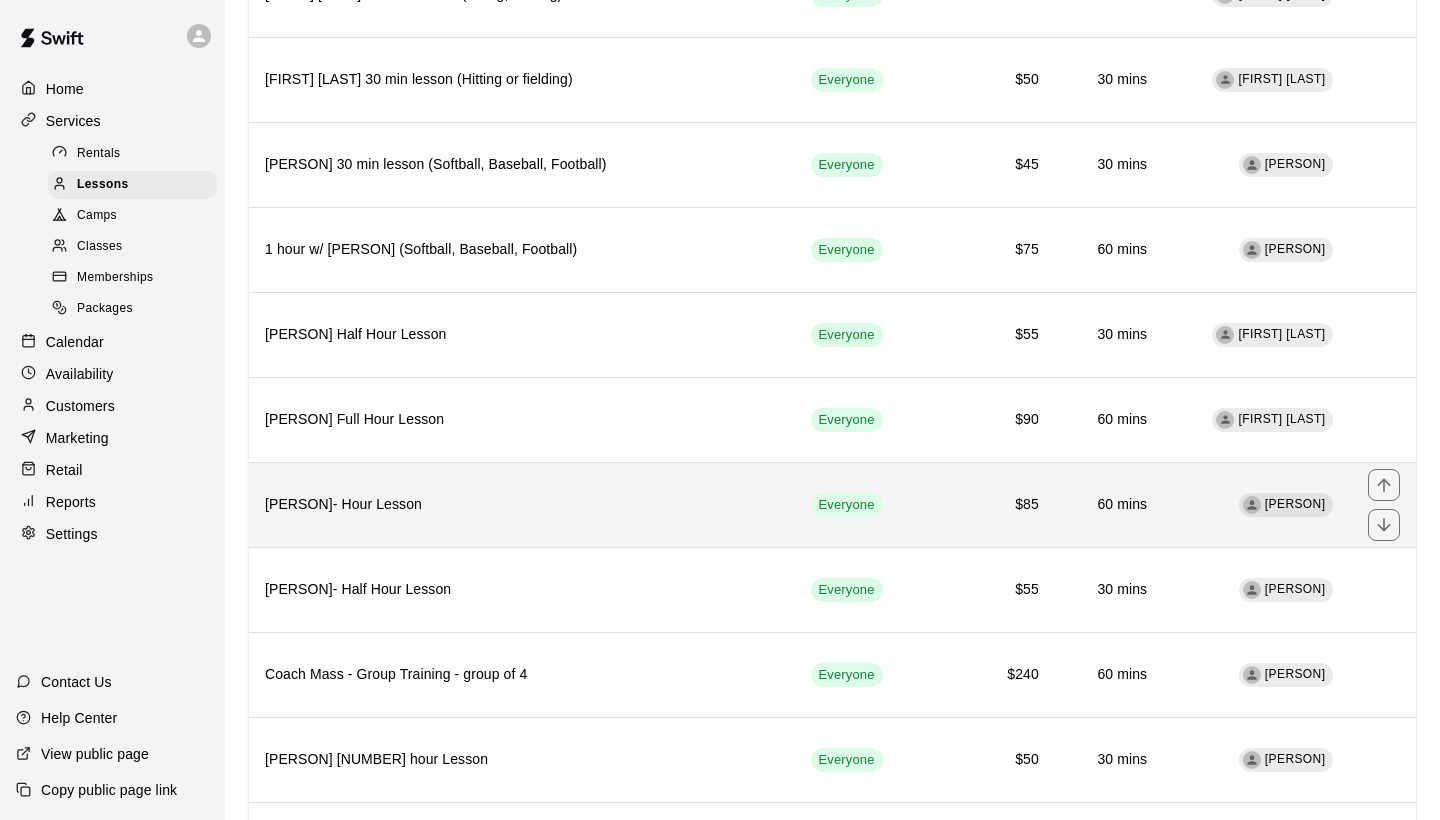 click on "[PERSON]- Hour Lesson" at bounding box center (522, 504) 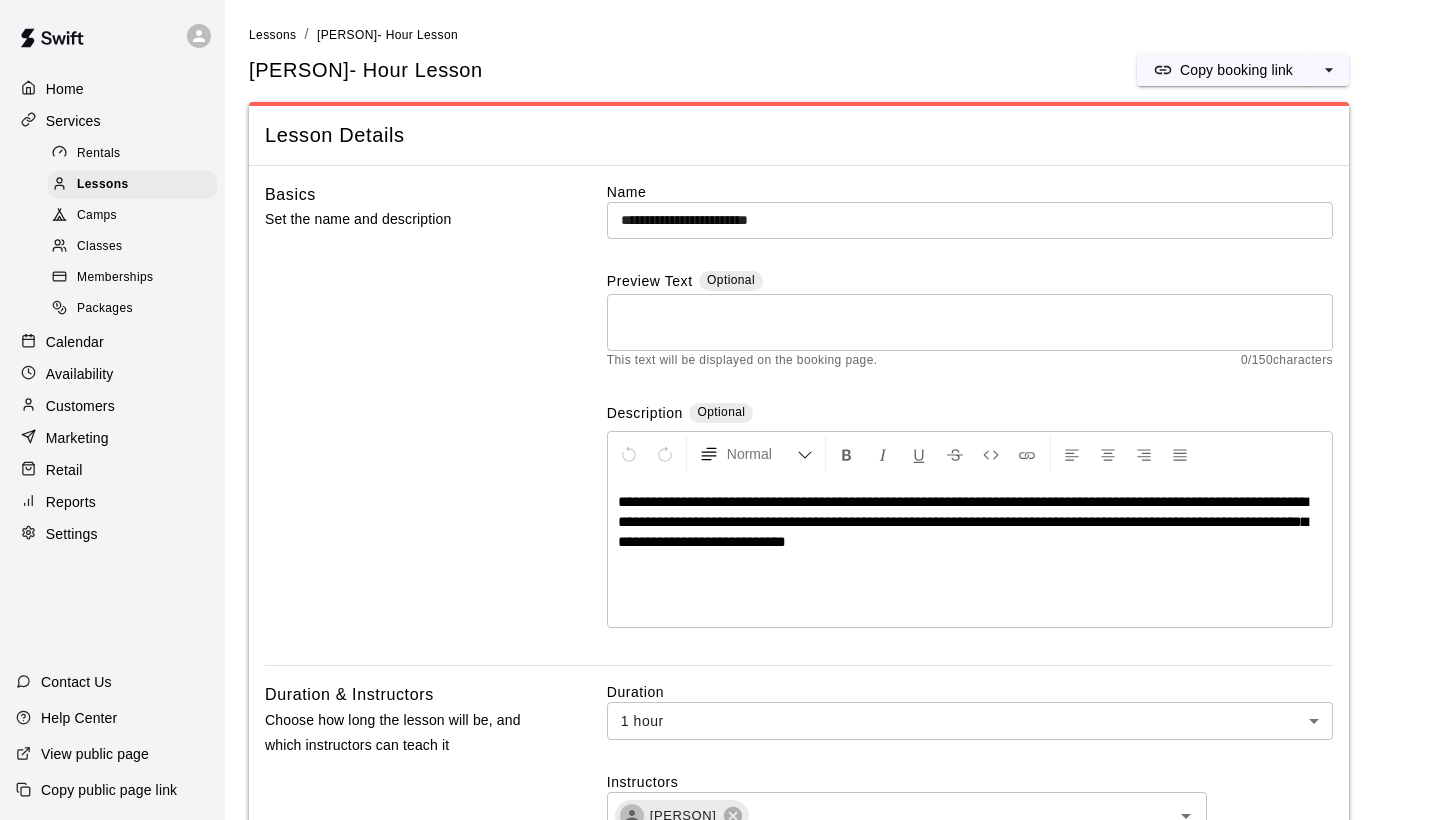 scroll, scrollTop: 0, scrollLeft: 0, axis: both 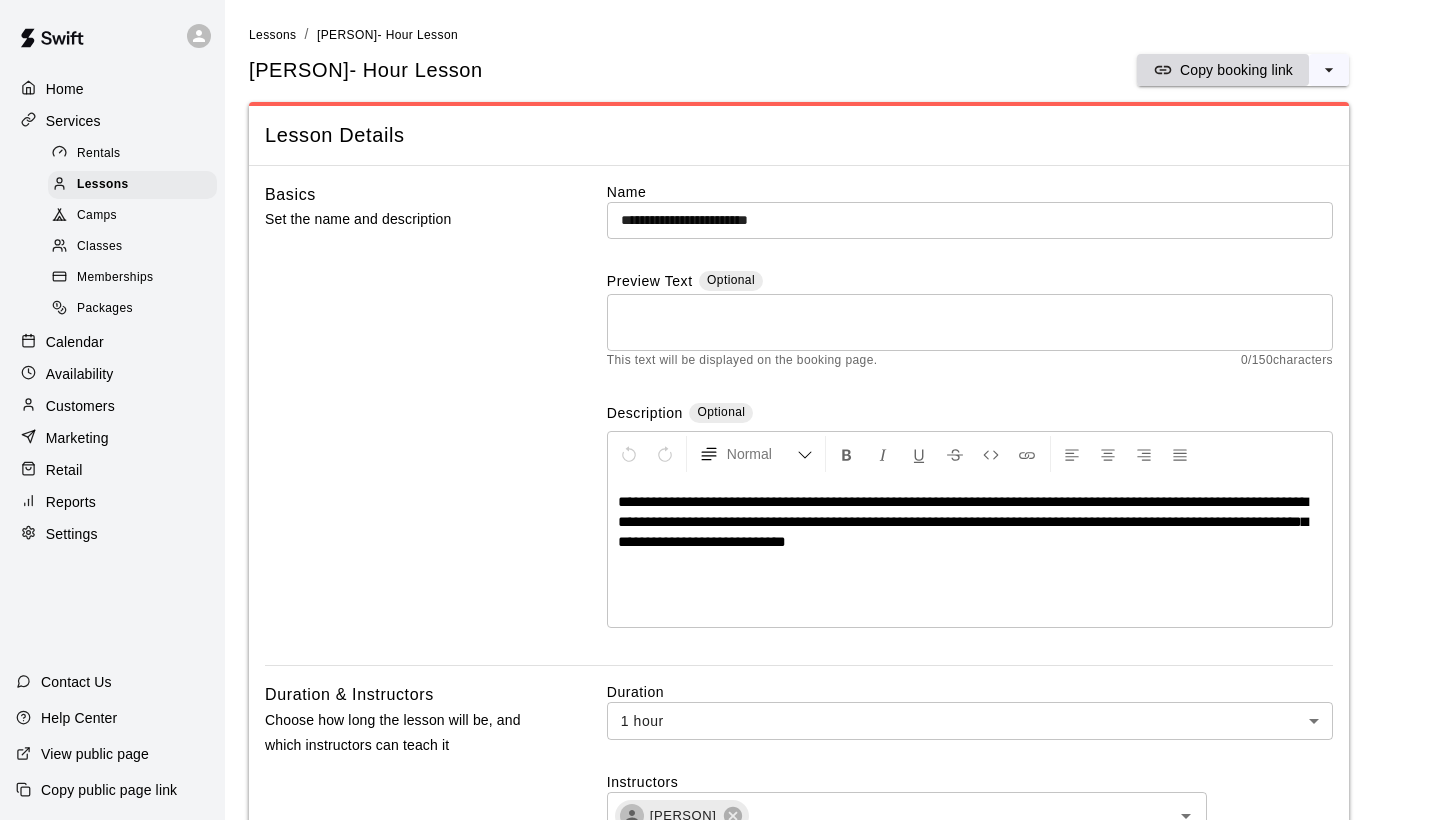 click on "Copy booking link" at bounding box center [1236, 70] 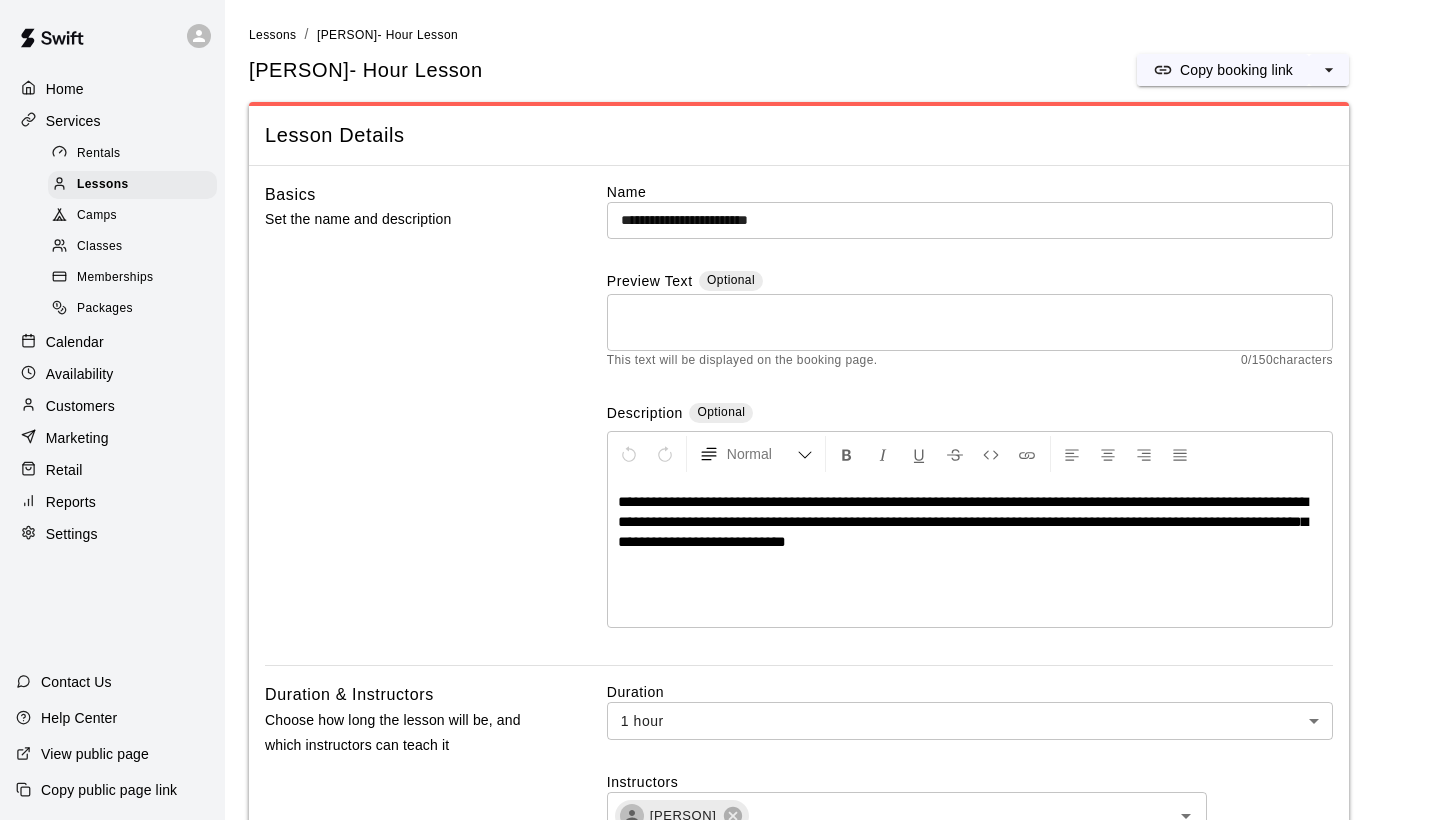 click on "Calendar" at bounding box center [75, 342] 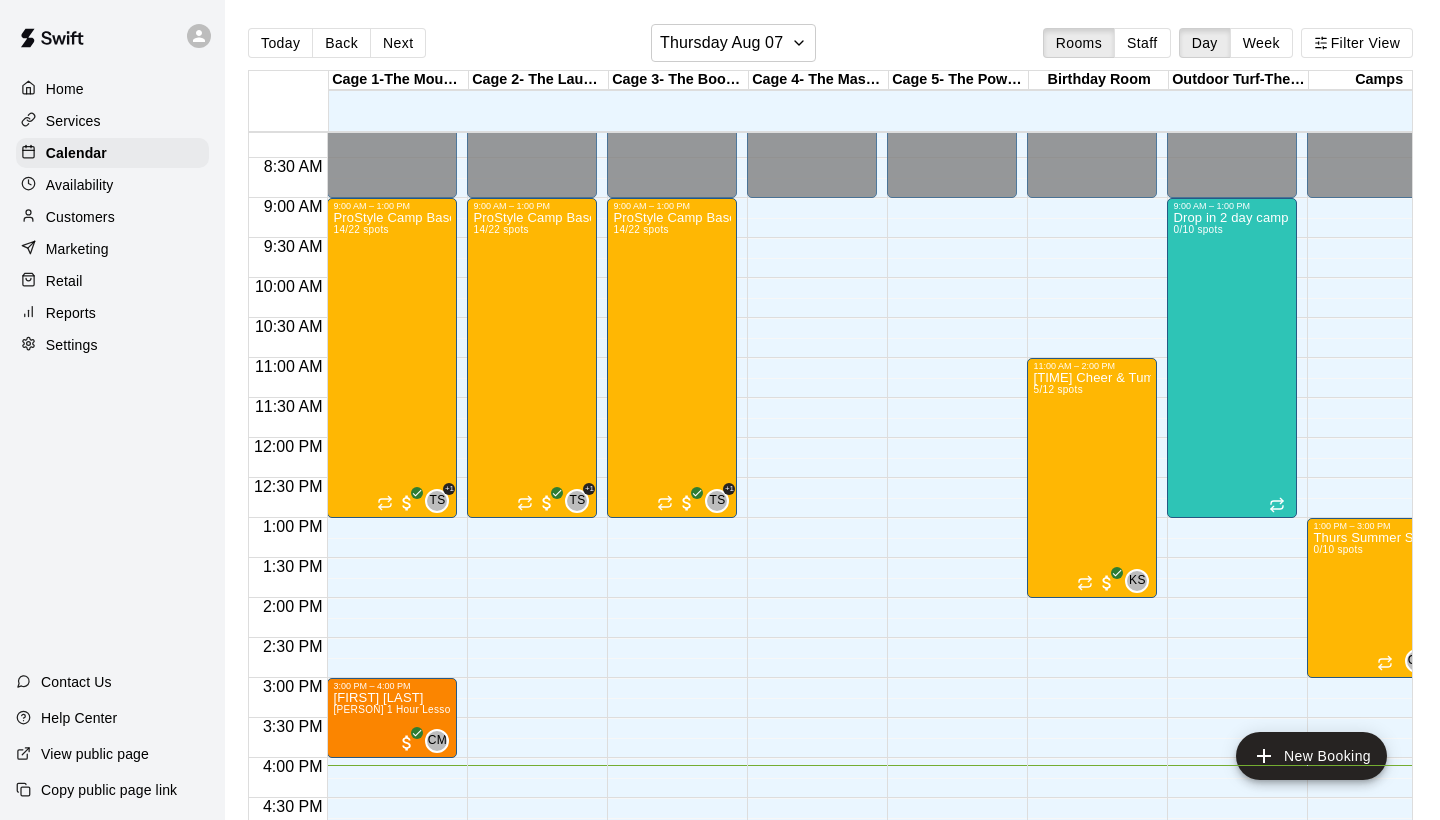 scroll, scrollTop: 642, scrollLeft: 1, axis: both 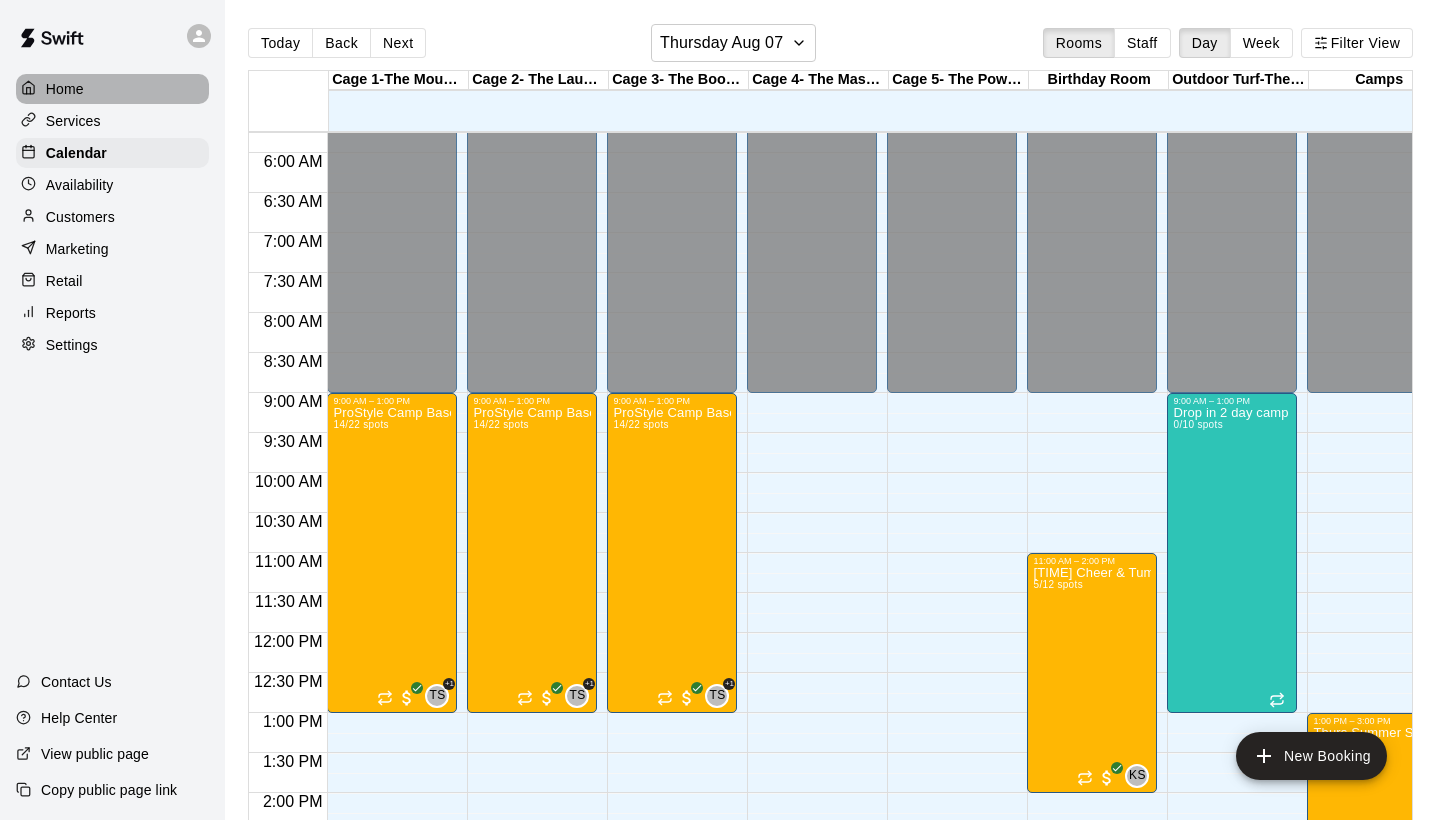 click on "Home" at bounding box center [65, 89] 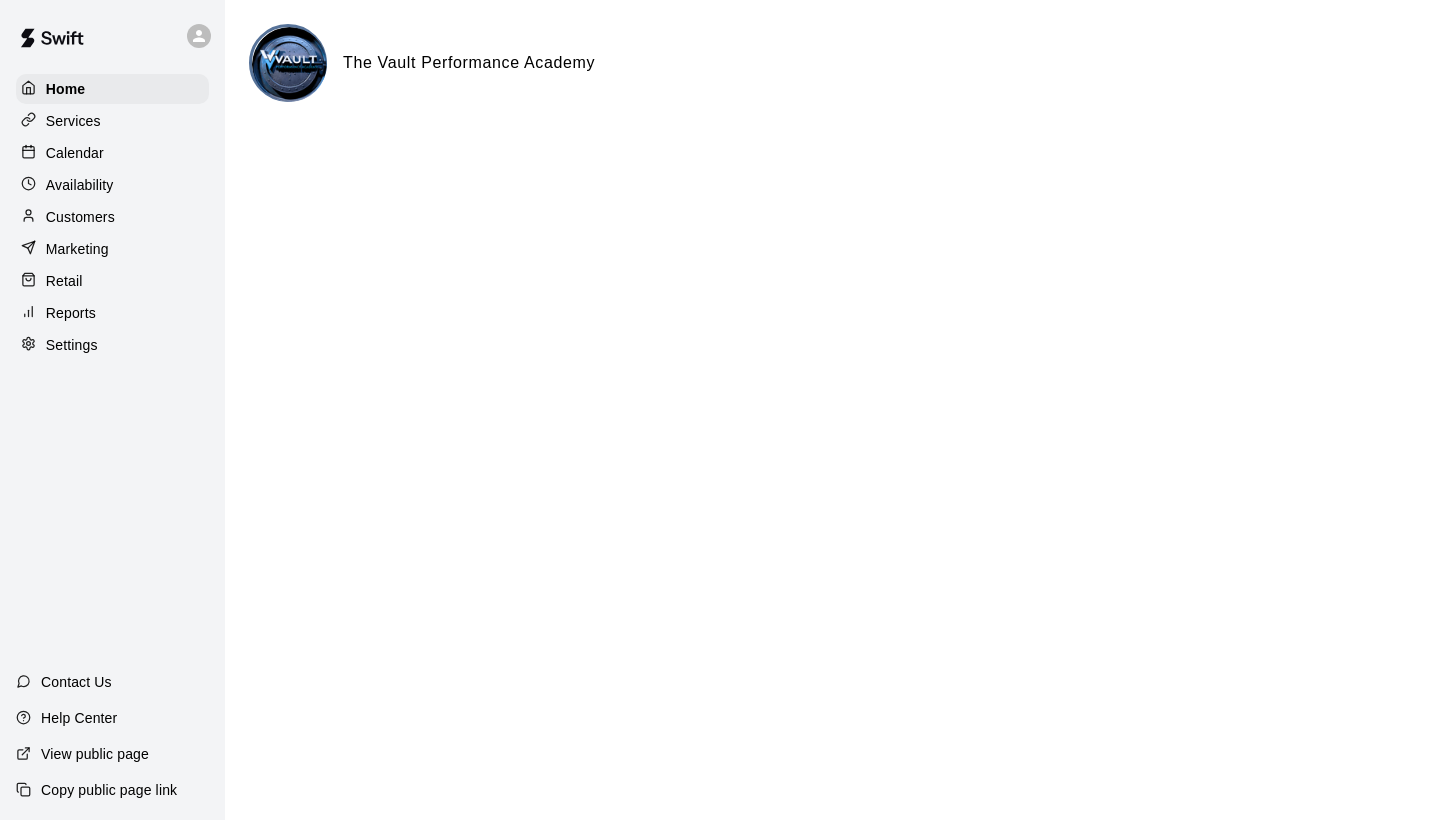 click on "Calendar" at bounding box center (75, 153) 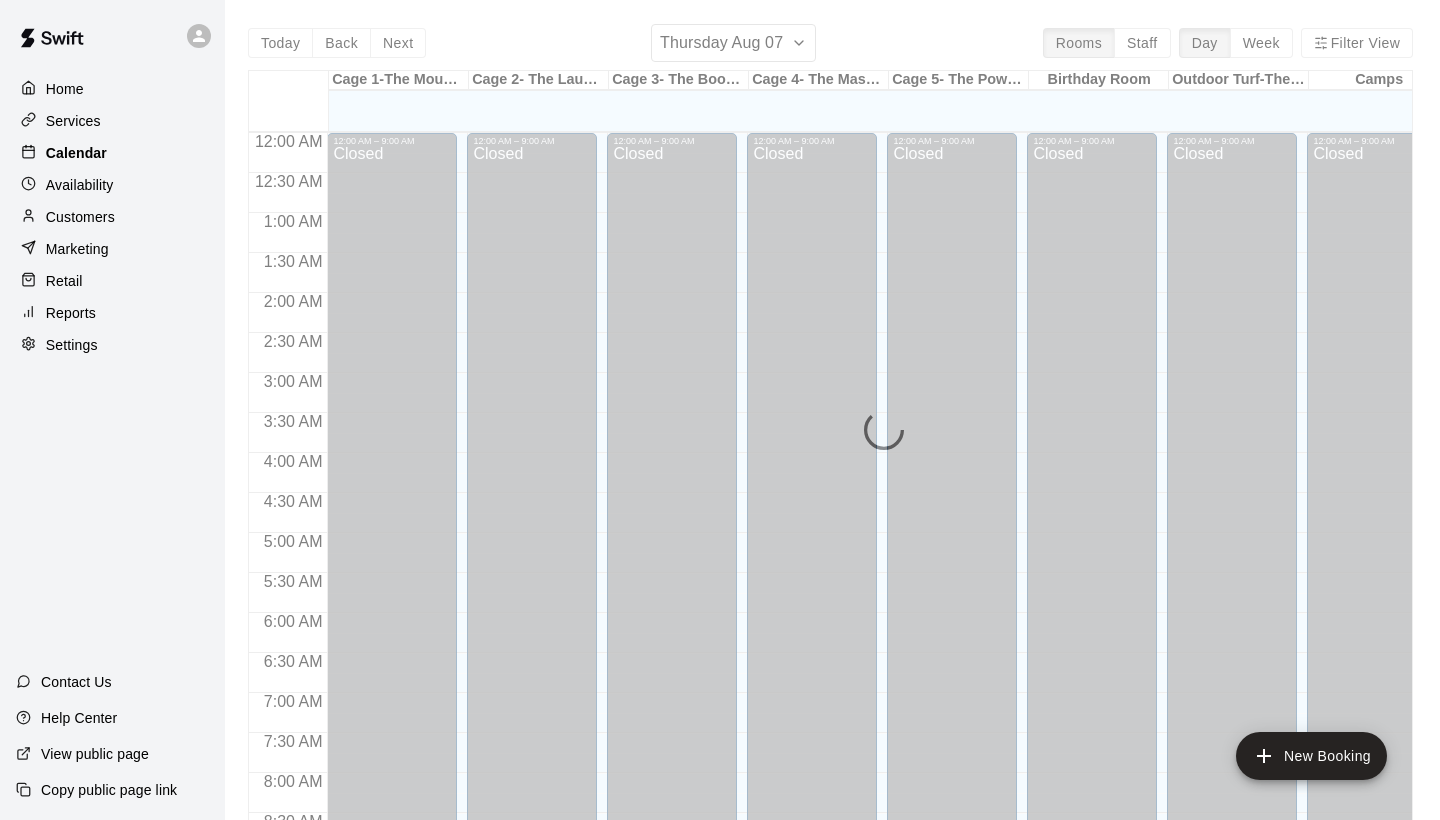 scroll, scrollTop: 1151, scrollLeft: 0, axis: vertical 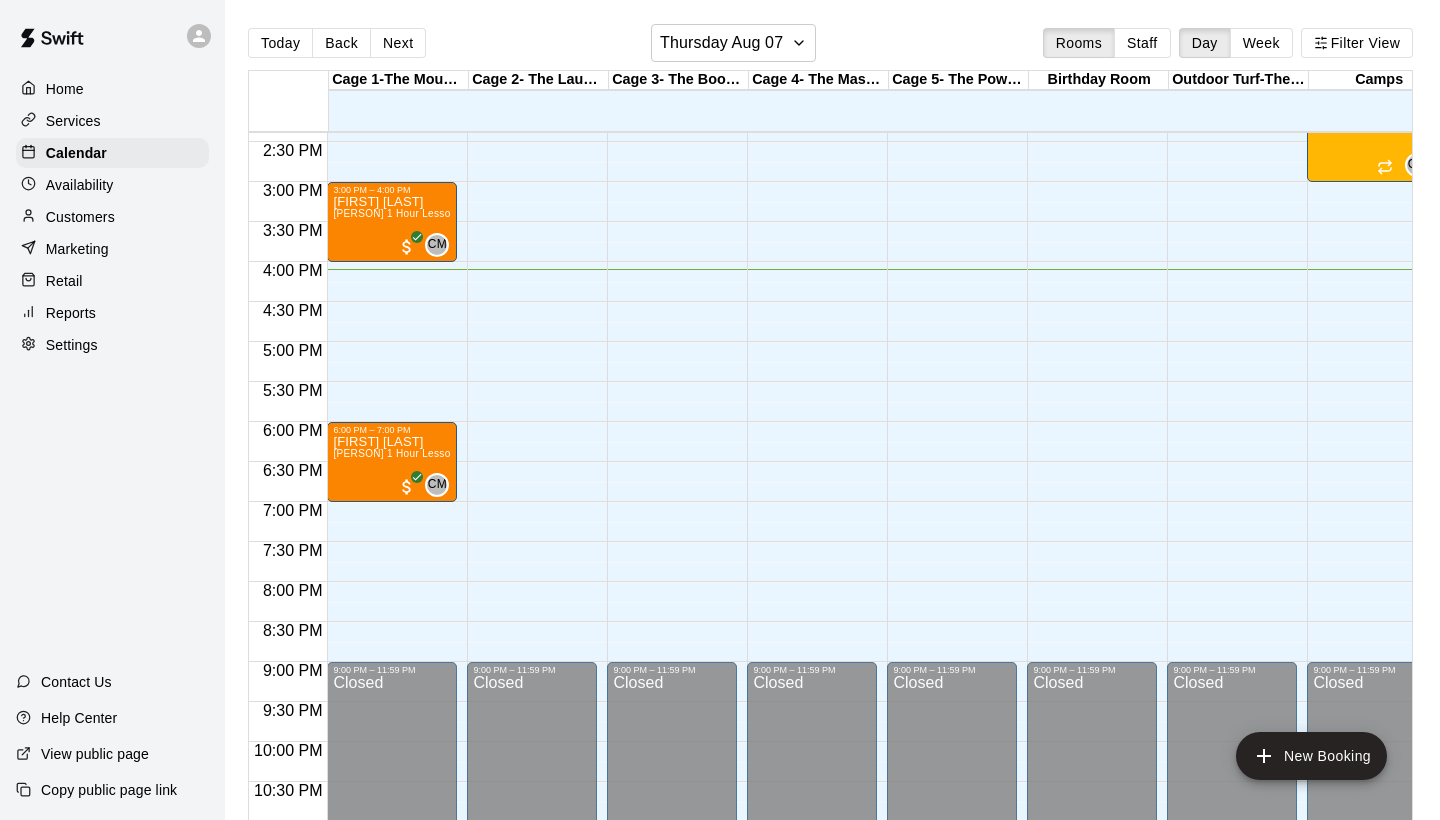click on "[TIME] - [TIME] Closed [TIME] - [TIME] ProStyle Camp Baseball Camp | [MONTH] [DAYS] | [TIME]-[TIME] TS +1 [TIME] - [TIME] Closed" at bounding box center [672, -58] 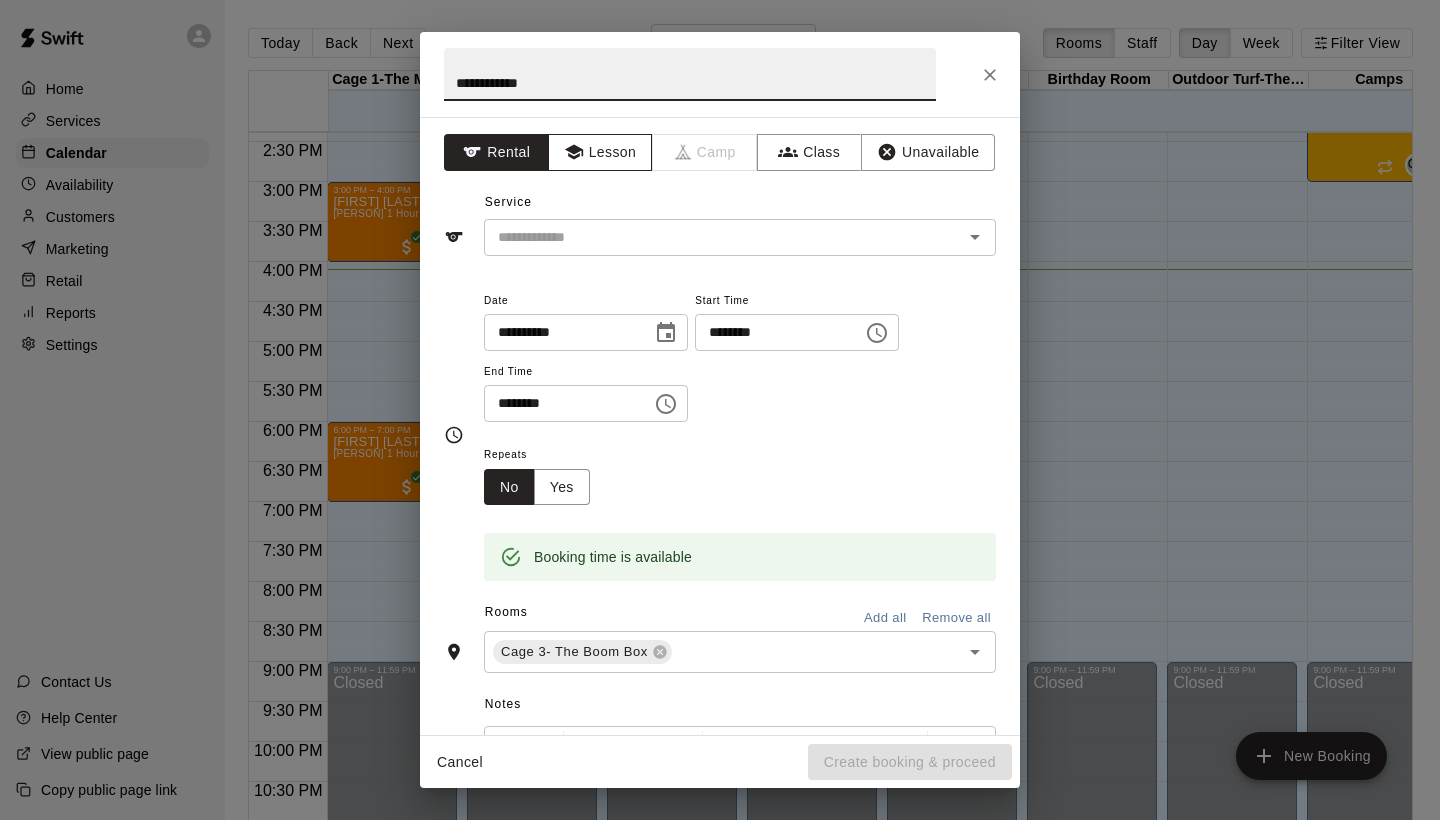 type on "**********" 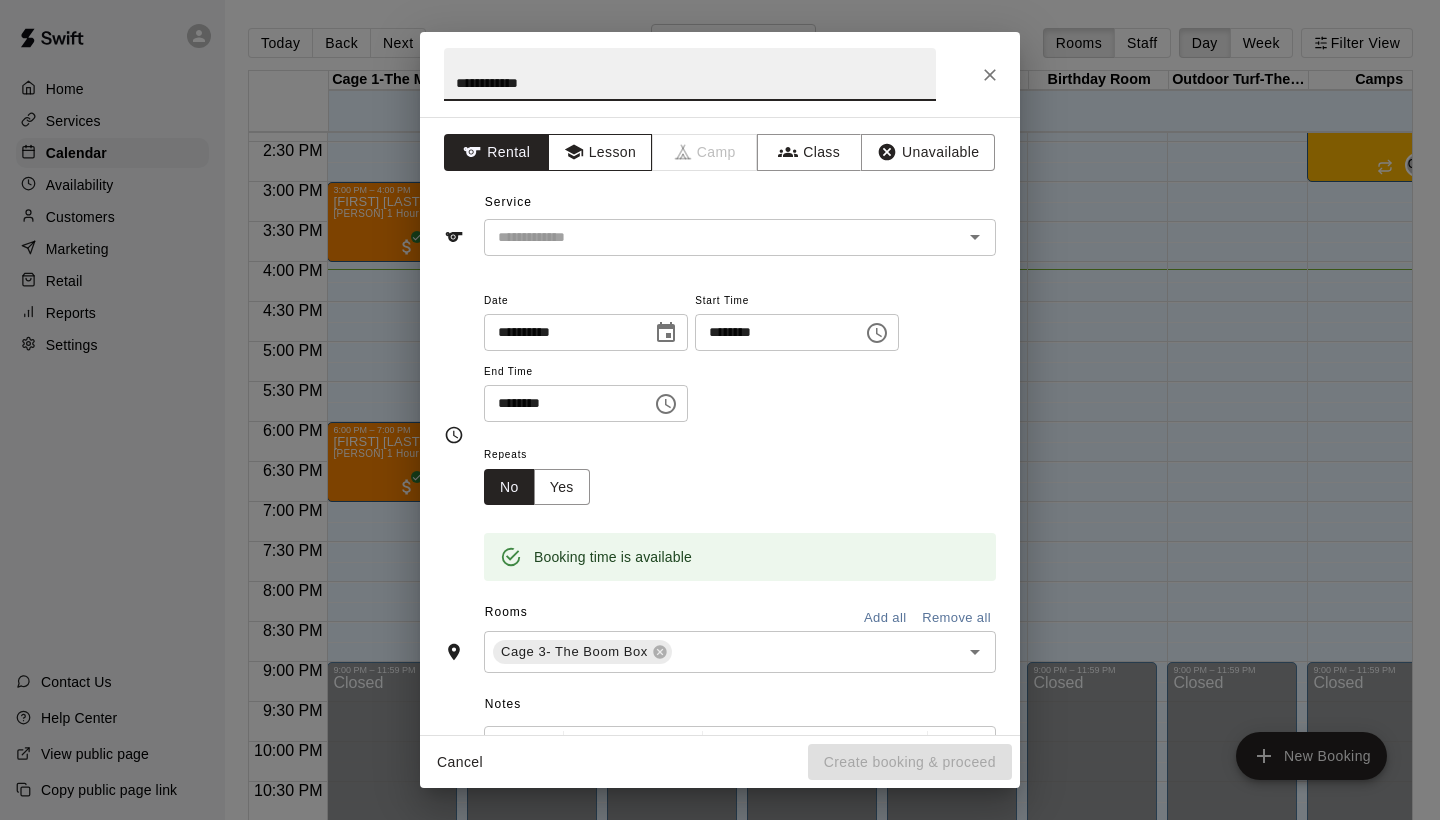 click on "Lesson" at bounding box center (600, 152) 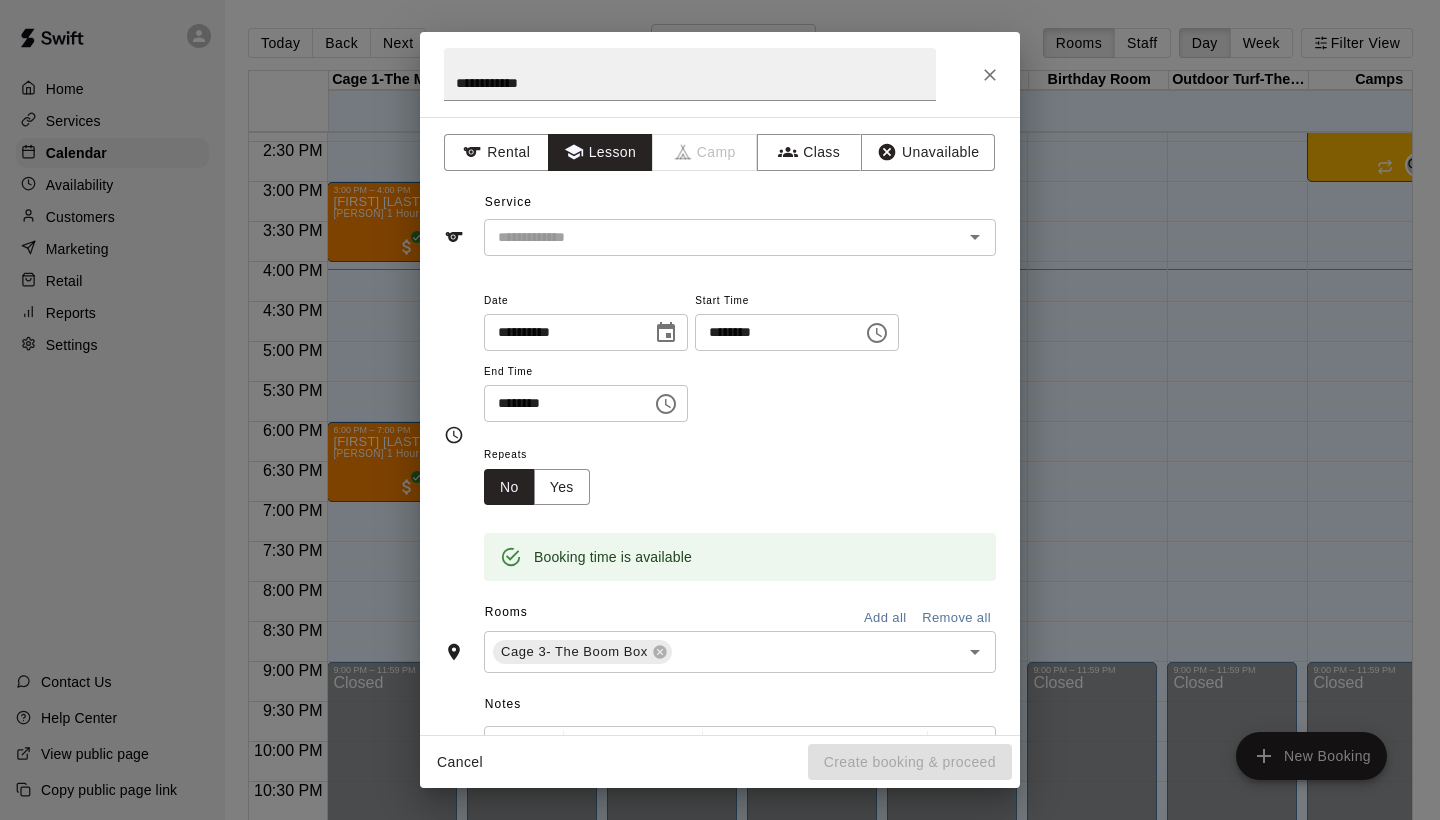 click on "********" at bounding box center [772, 332] 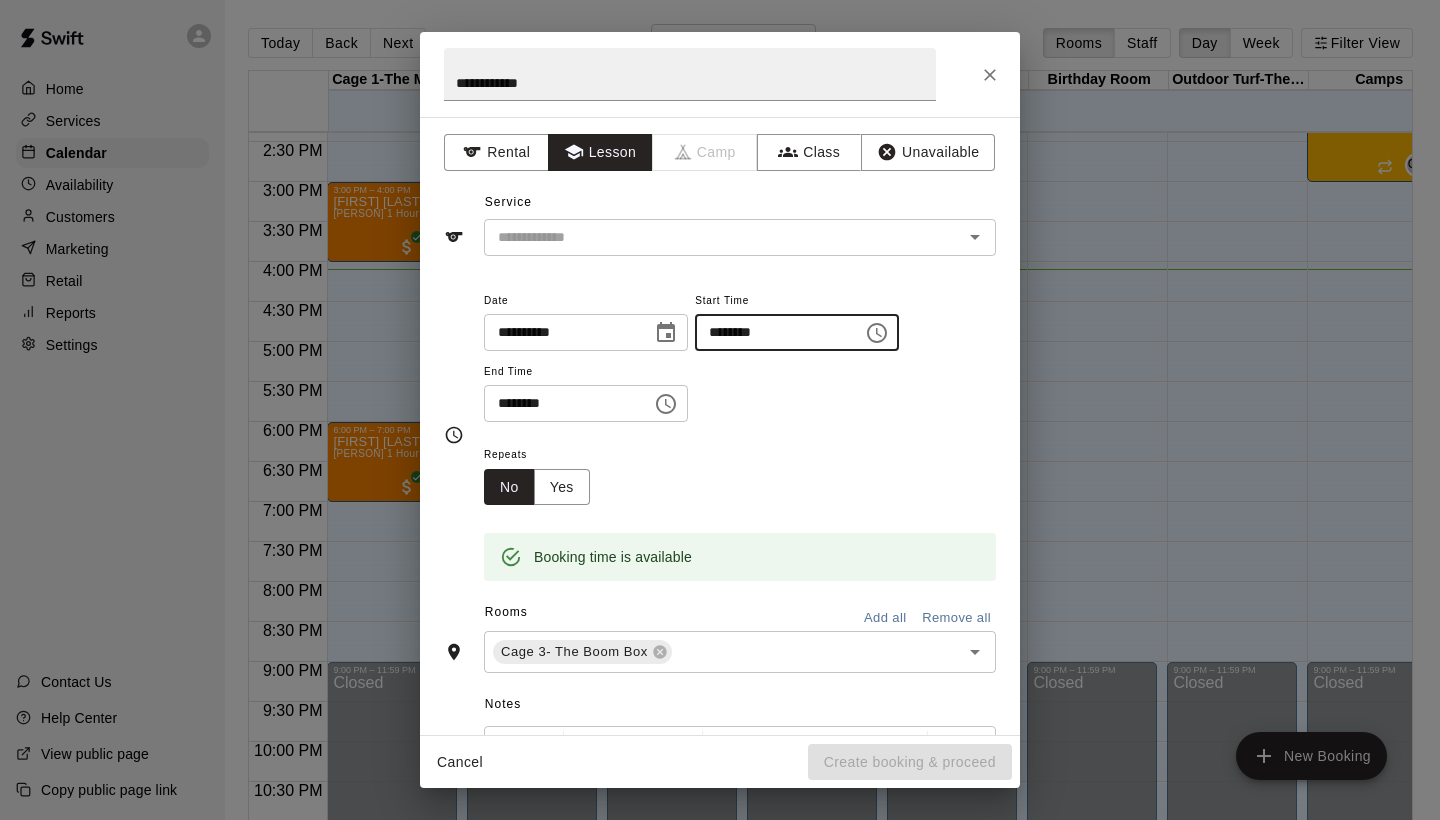 type on "********" 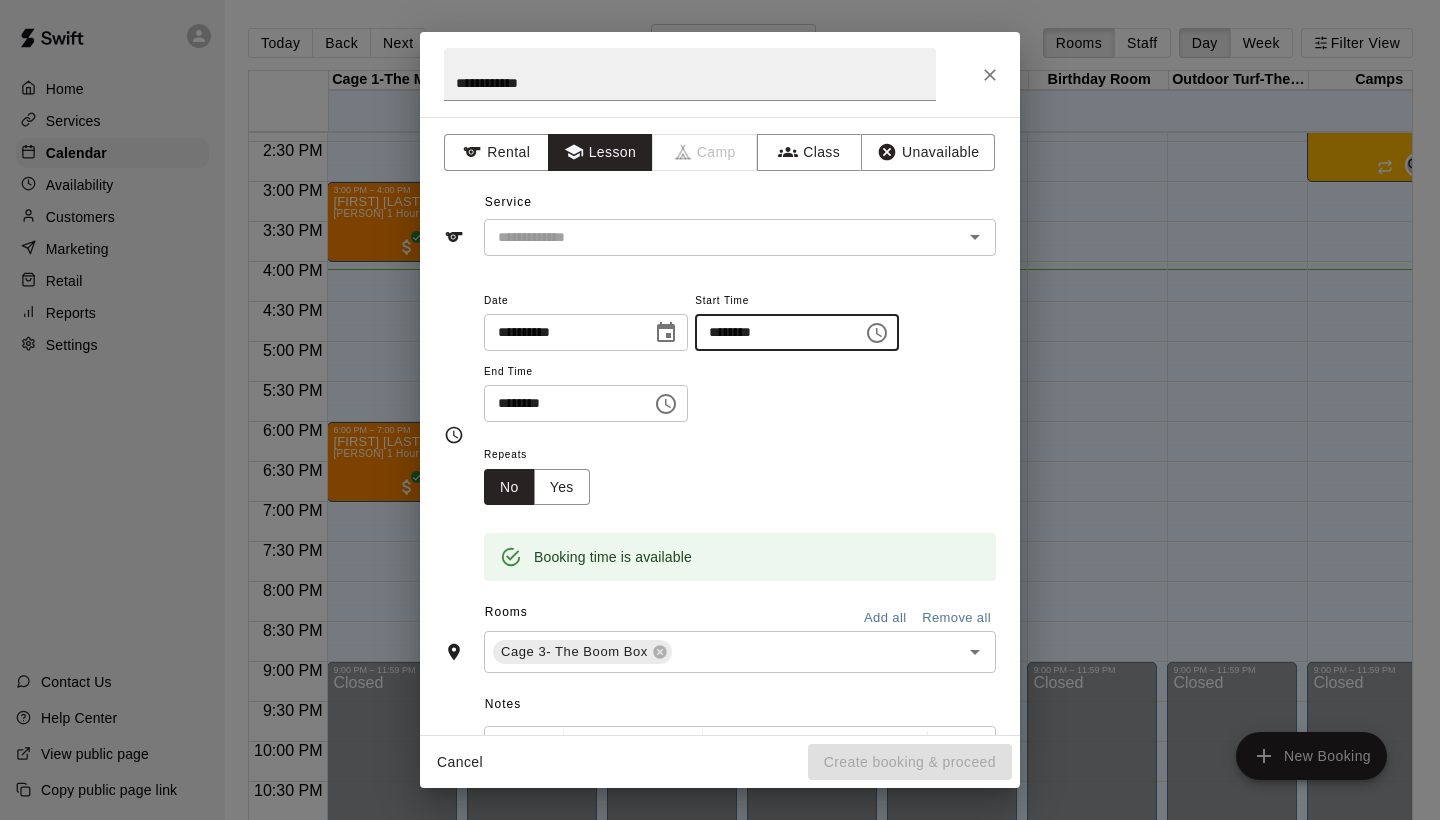 click on "********" at bounding box center [561, 403] 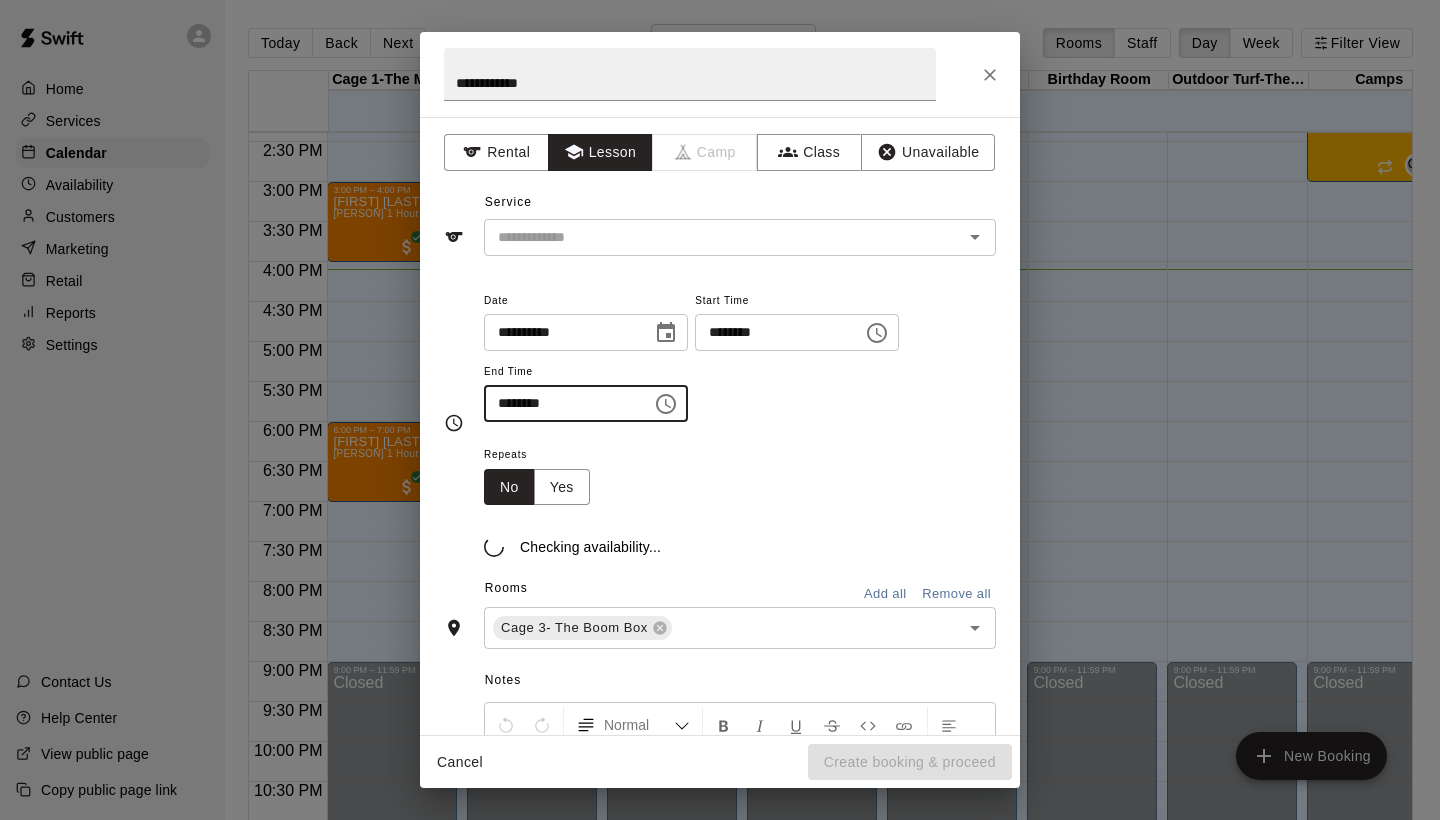 type on "********" 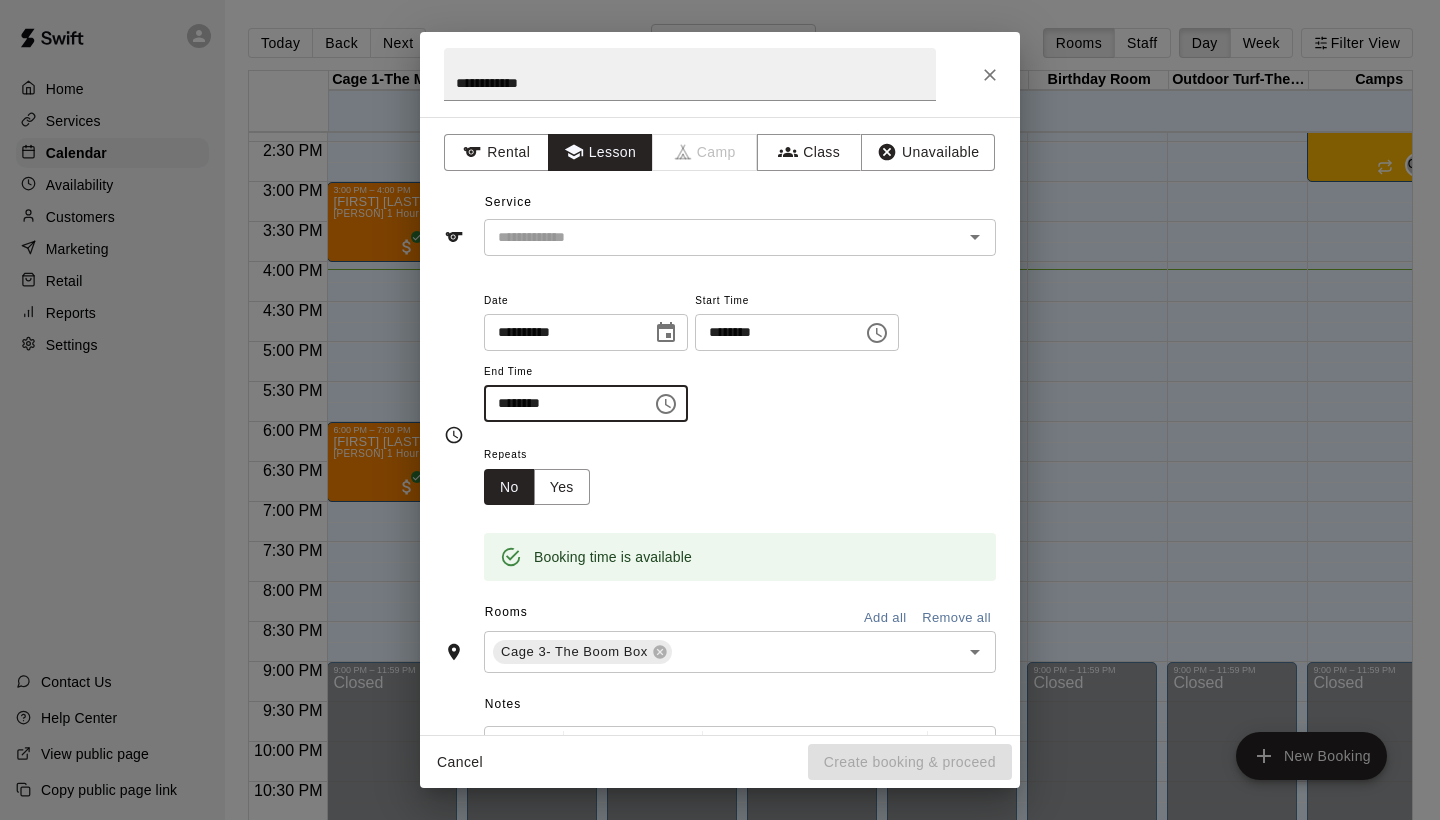 click on "**********" at bounding box center [720, 435] 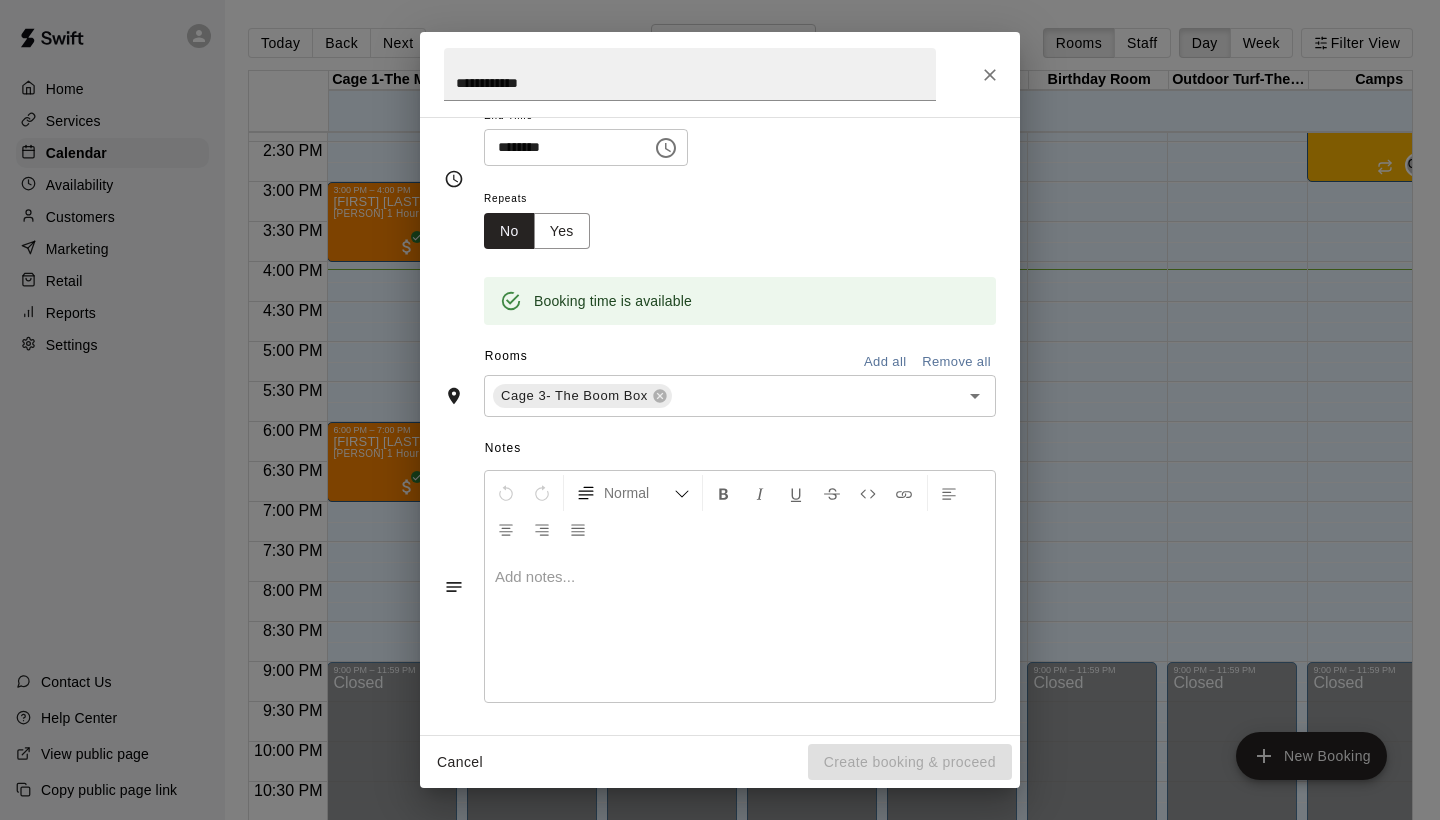 click on "Cancel Create booking & proceed" at bounding box center [720, 762] 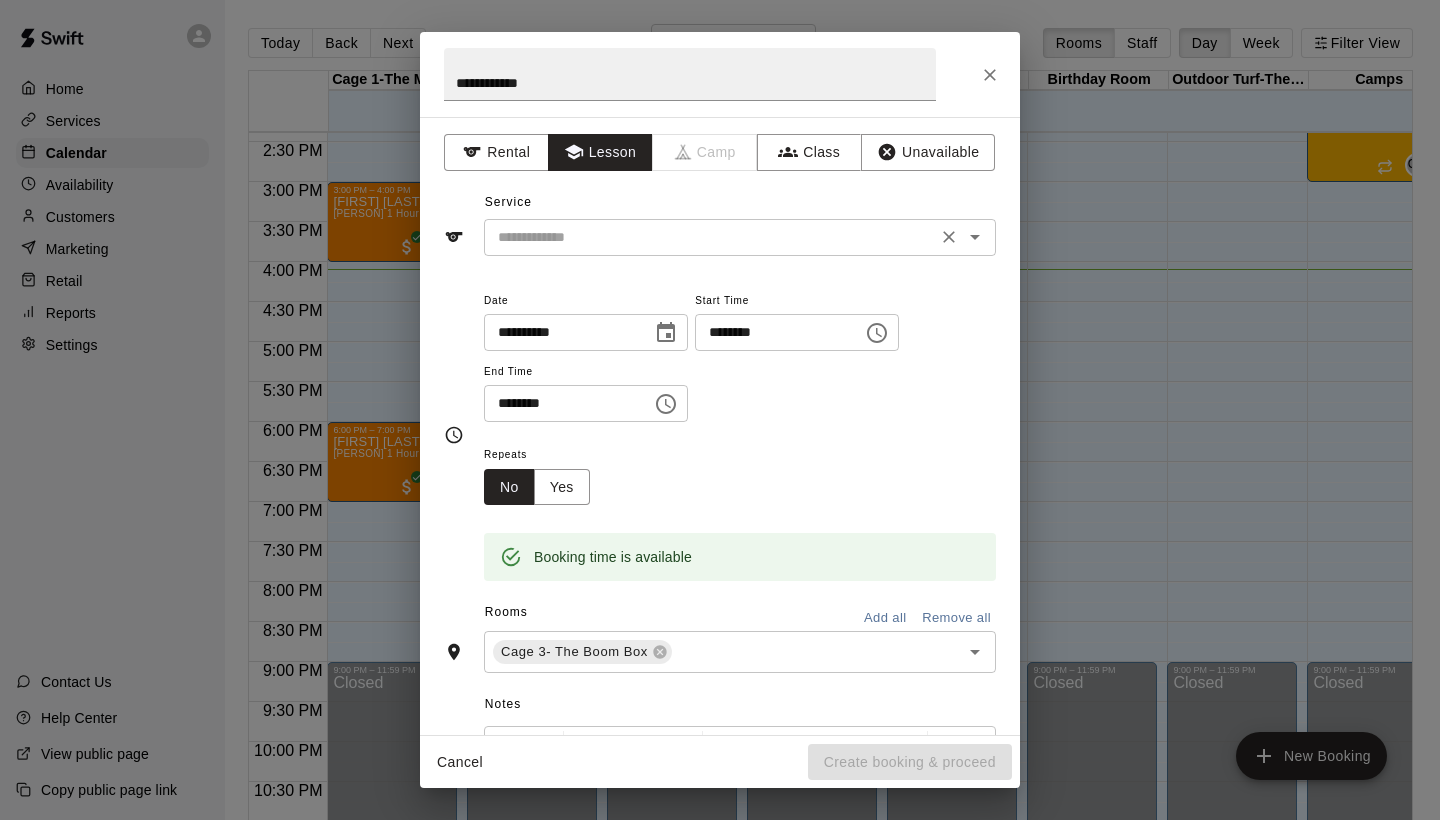 click at bounding box center (710, 237) 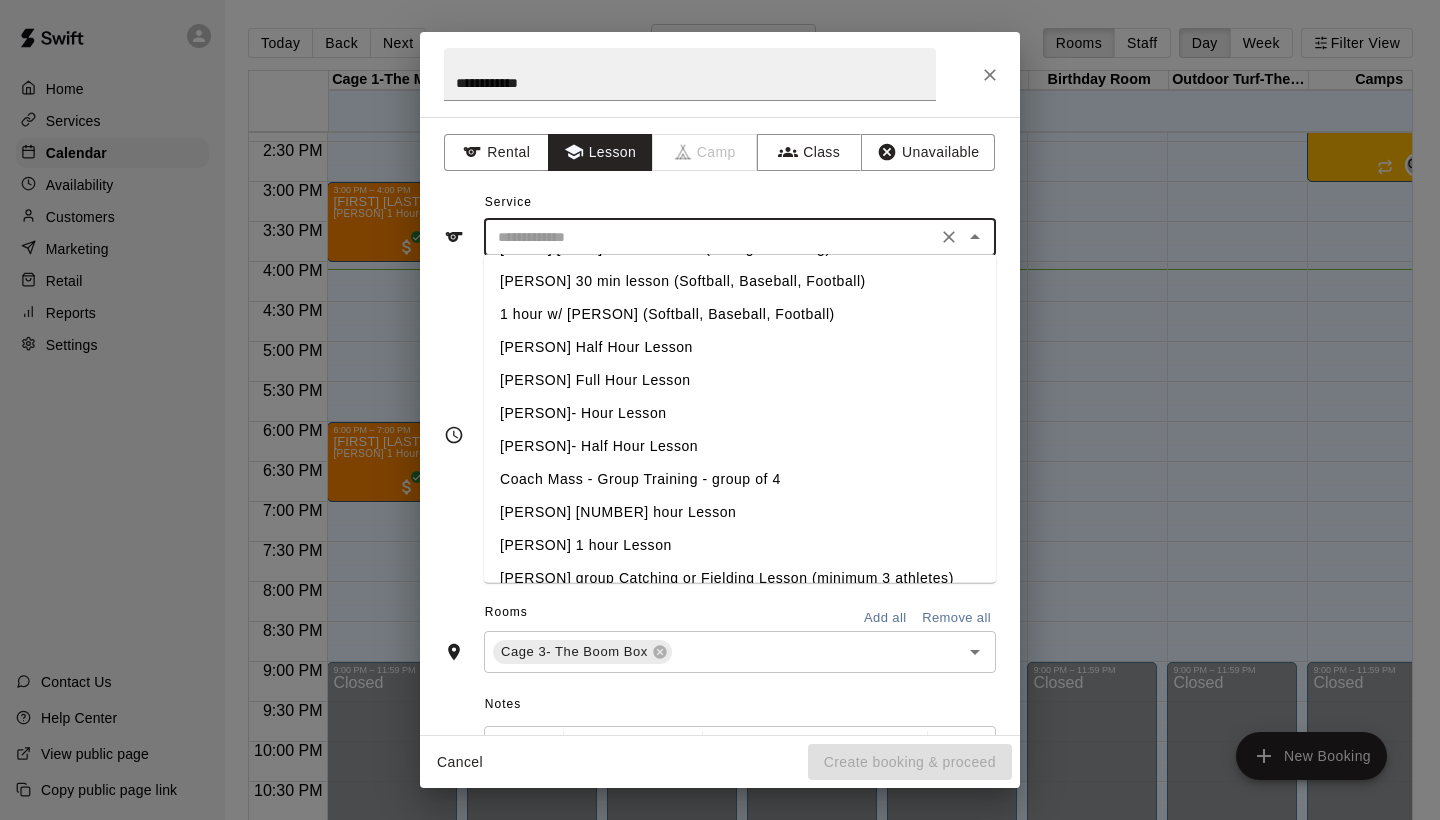 click on "[PERSON]- Hour Lesson" at bounding box center [740, 414] 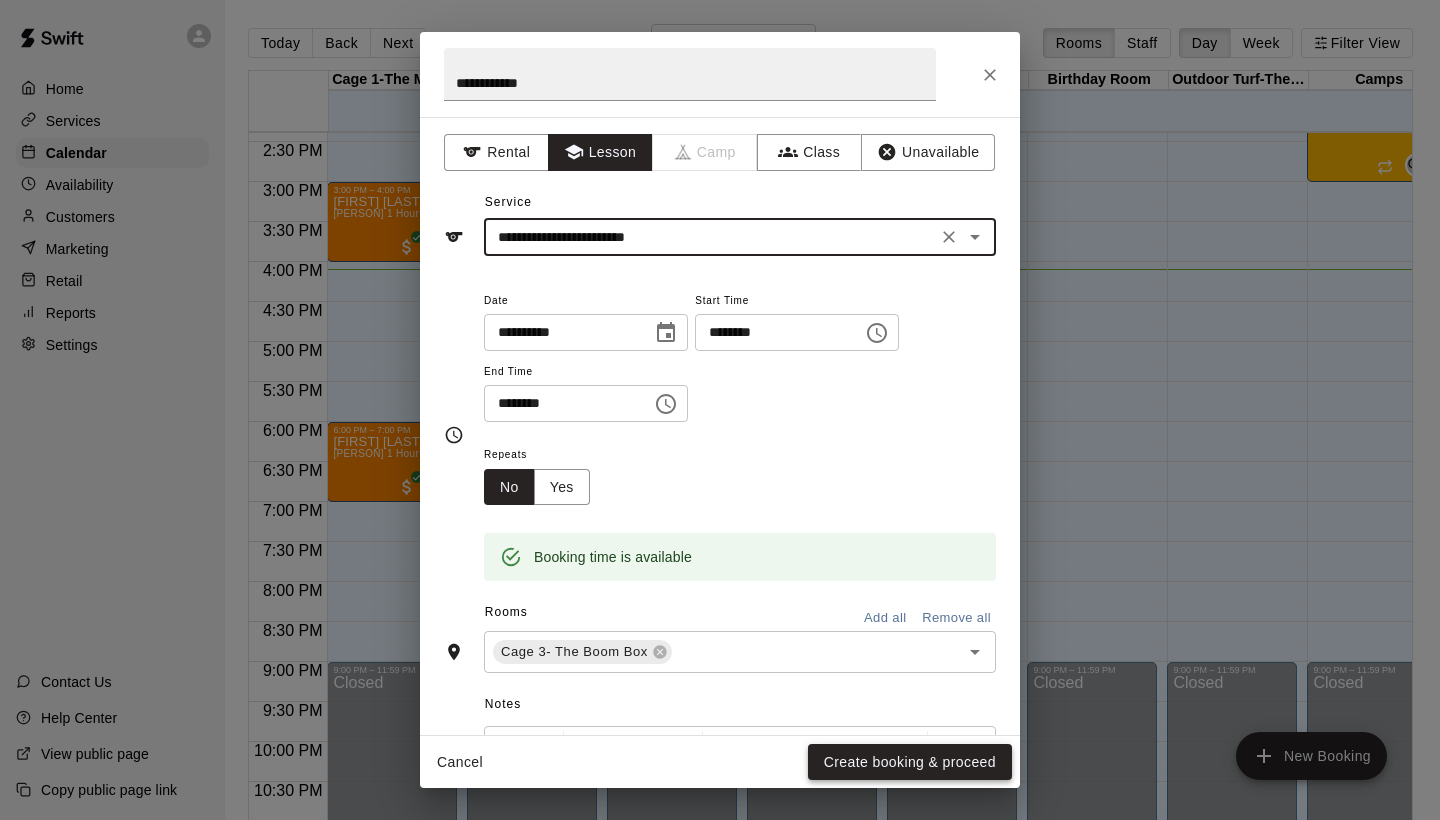click on "Create booking & proceed" at bounding box center [910, 762] 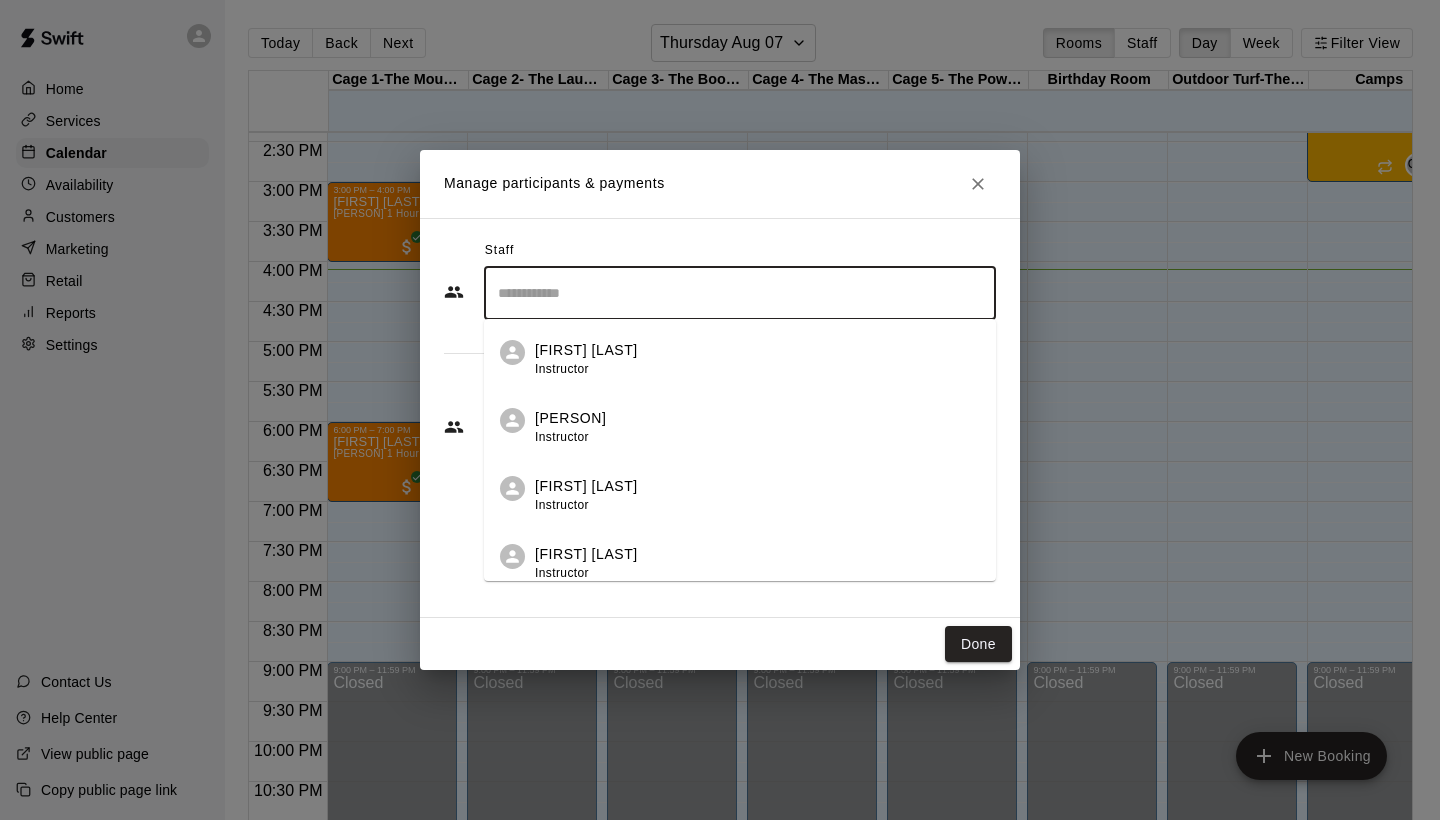 click at bounding box center (740, 293) 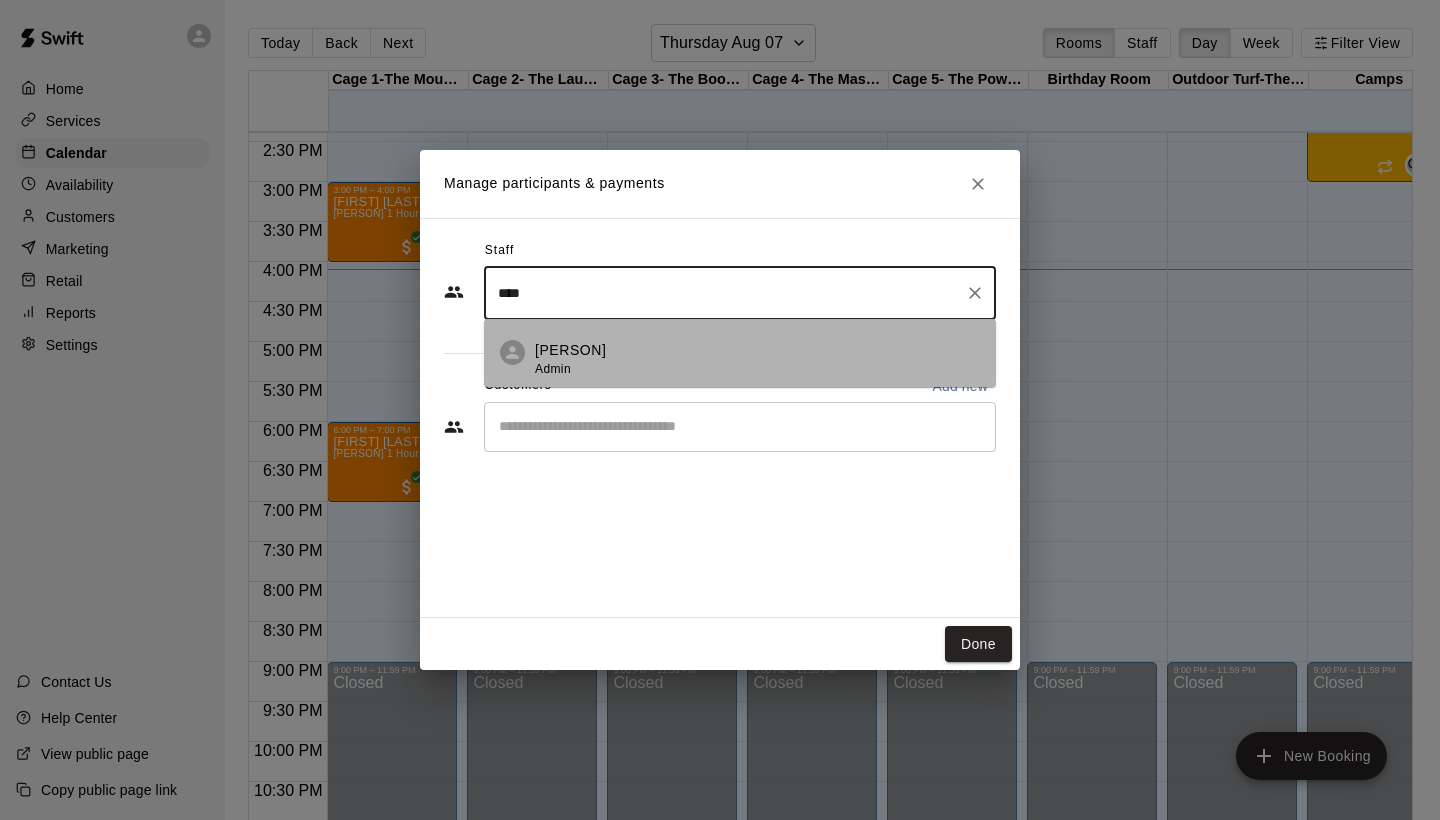 click on "Admin" at bounding box center (553, 369) 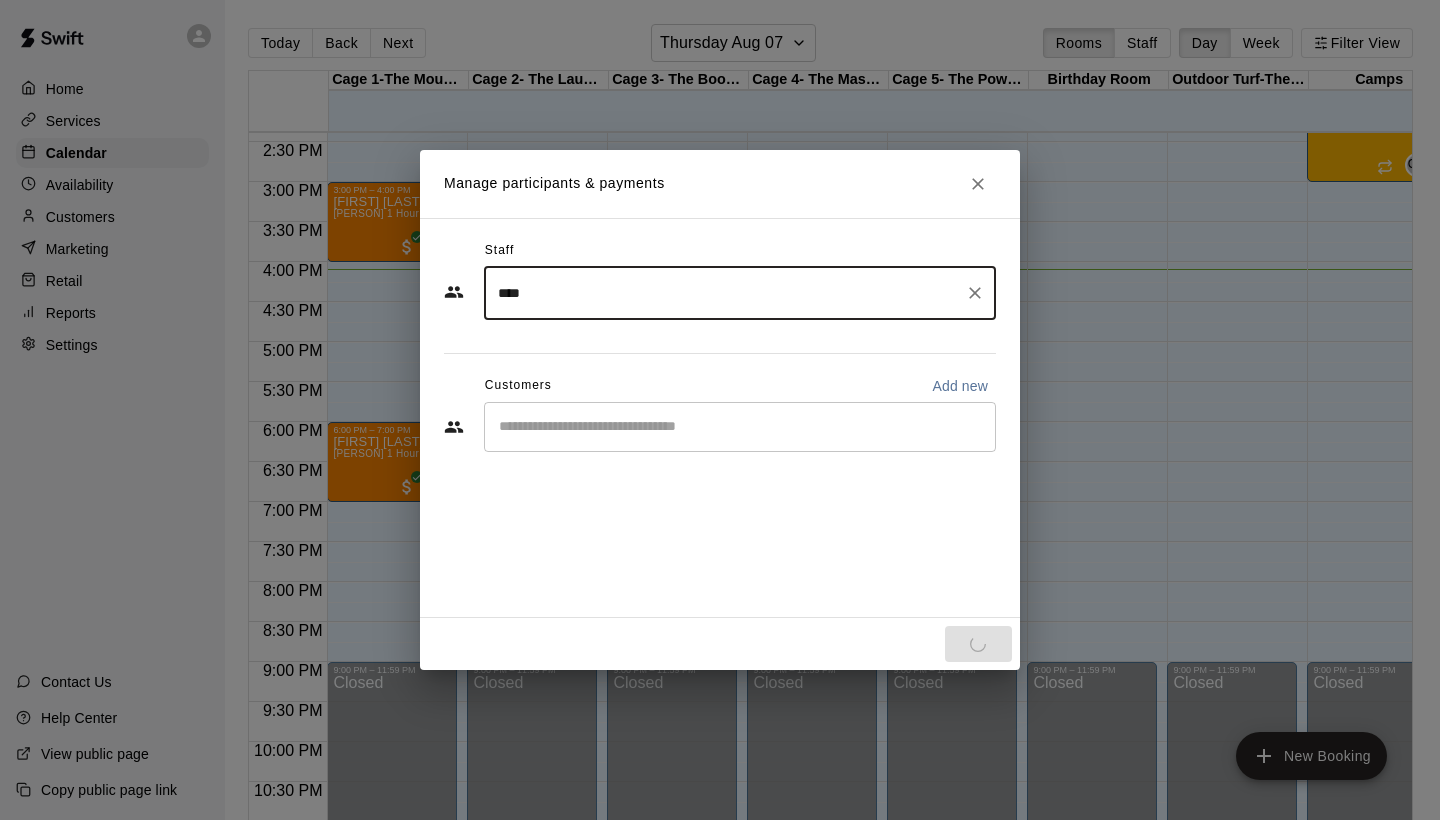 click on "​" at bounding box center [740, 427] 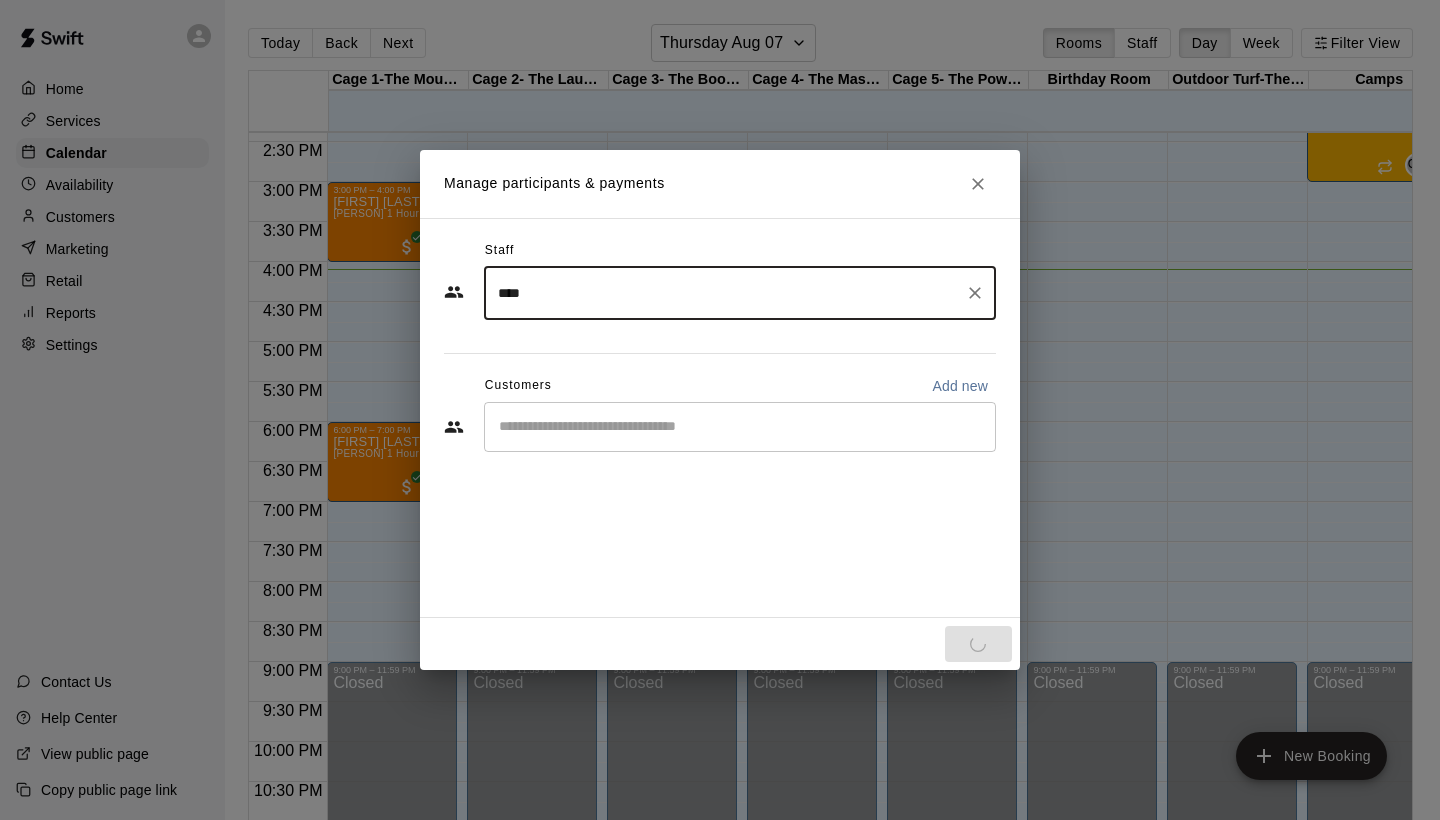type on "****" 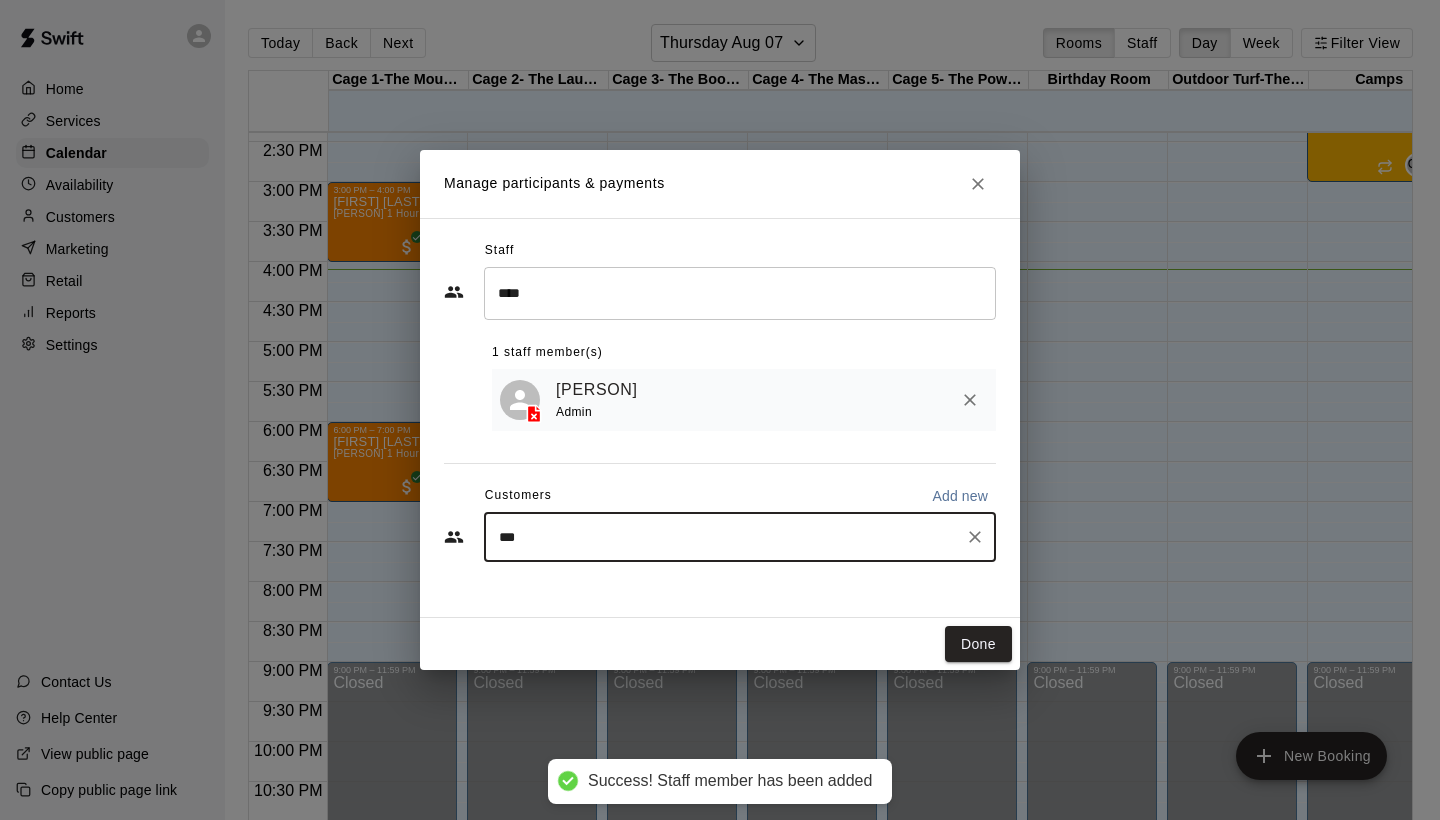 type on "****" 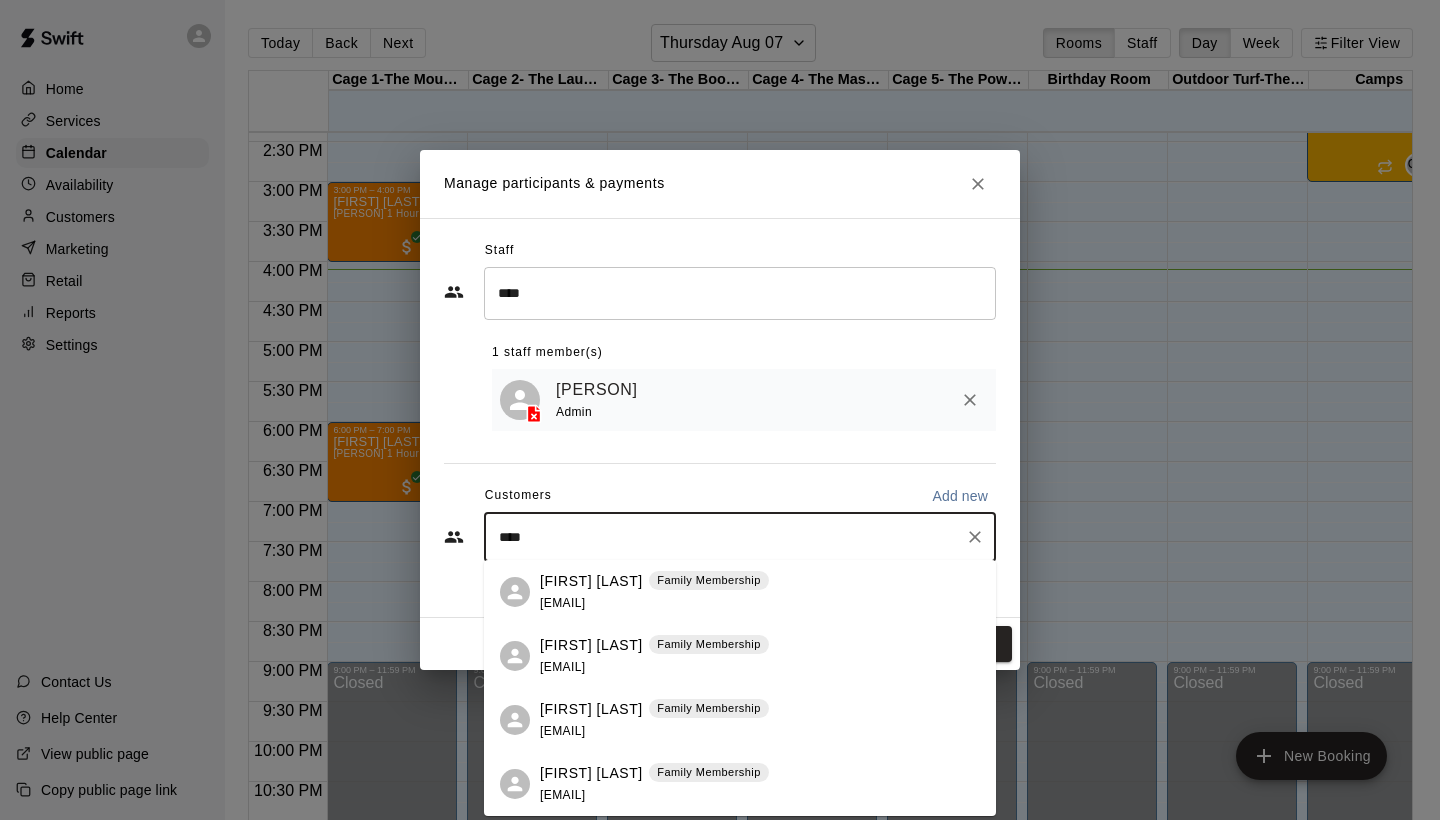 click on "[FIRST] [LAST] Family Membership [EMAIL]" at bounding box center (654, 720) 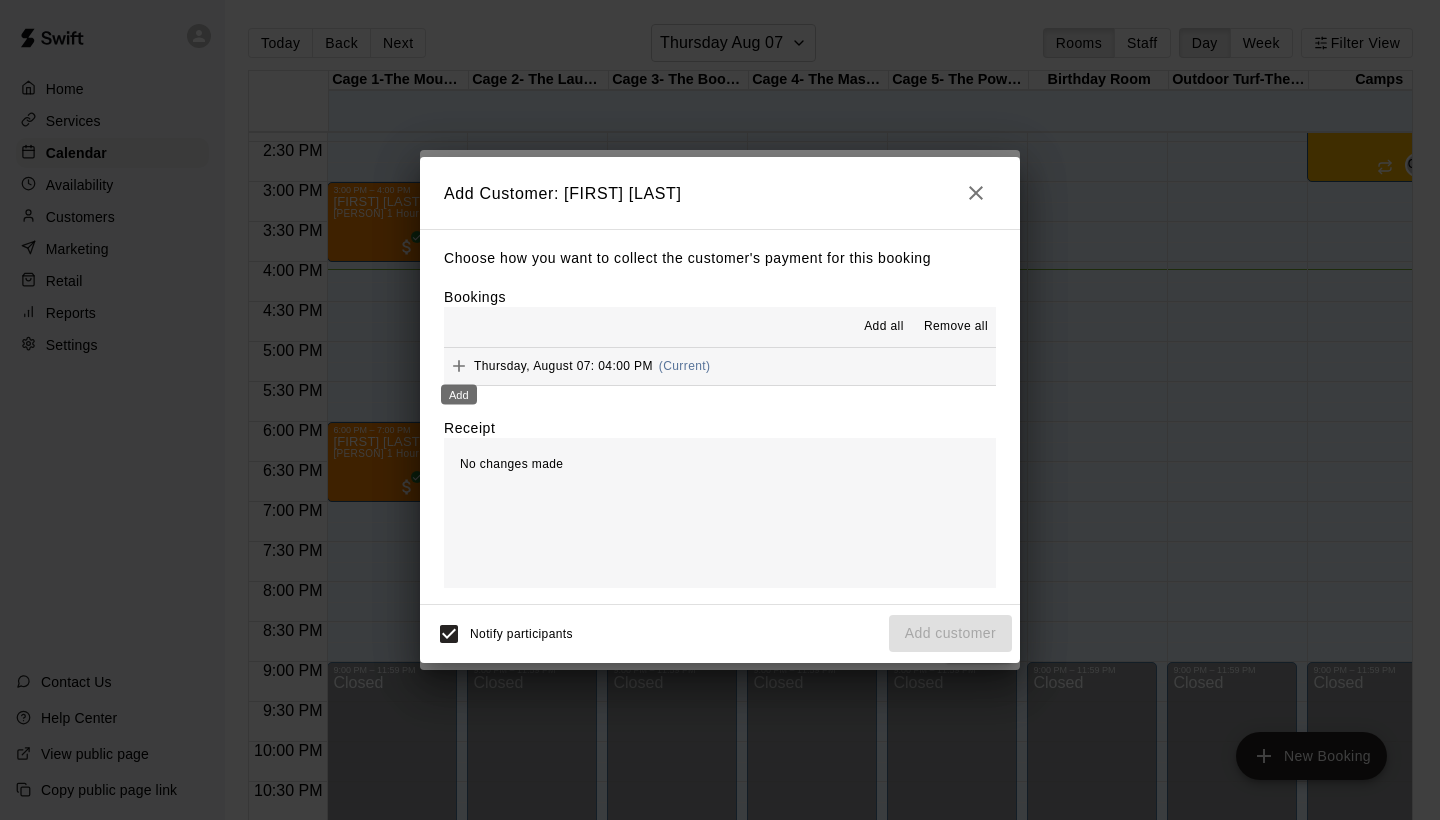 click 